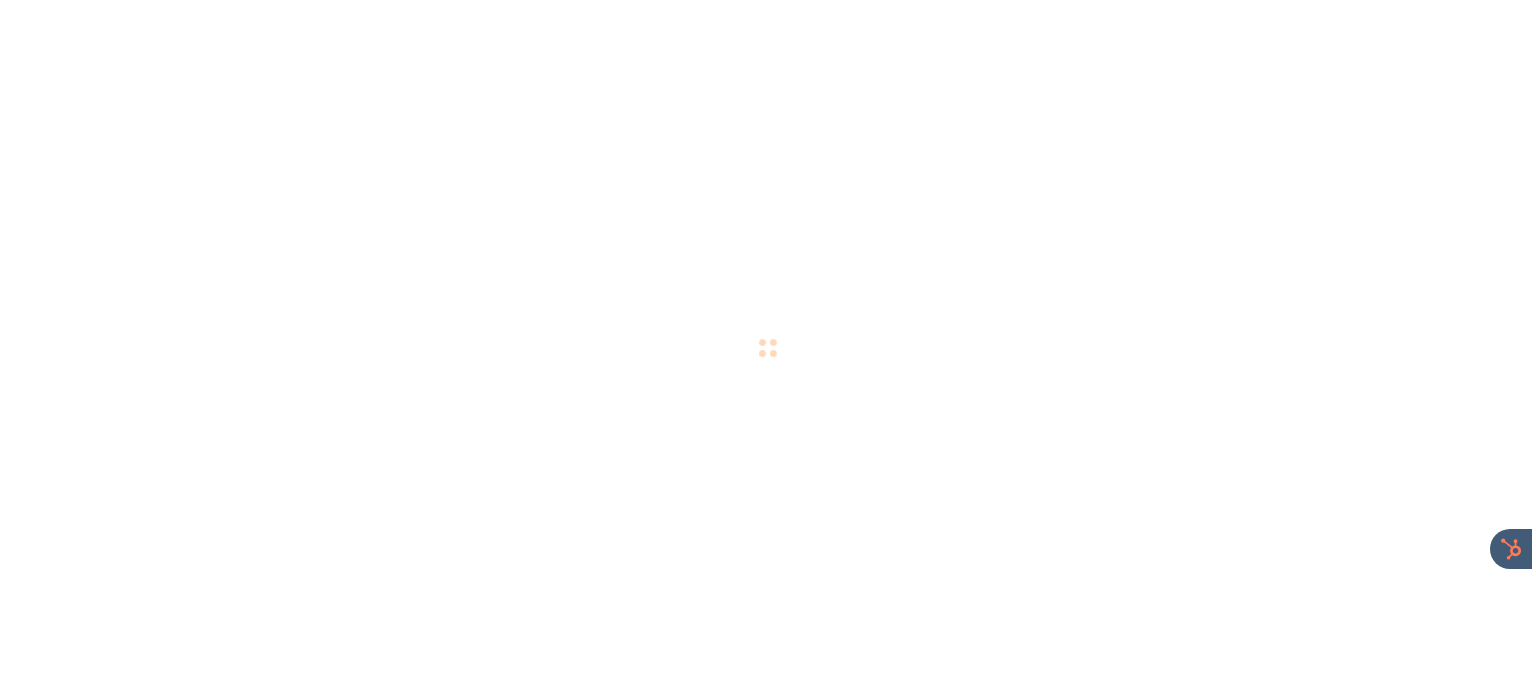 scroll, scrollTop: 0, scrollLeft: 0, axis: both 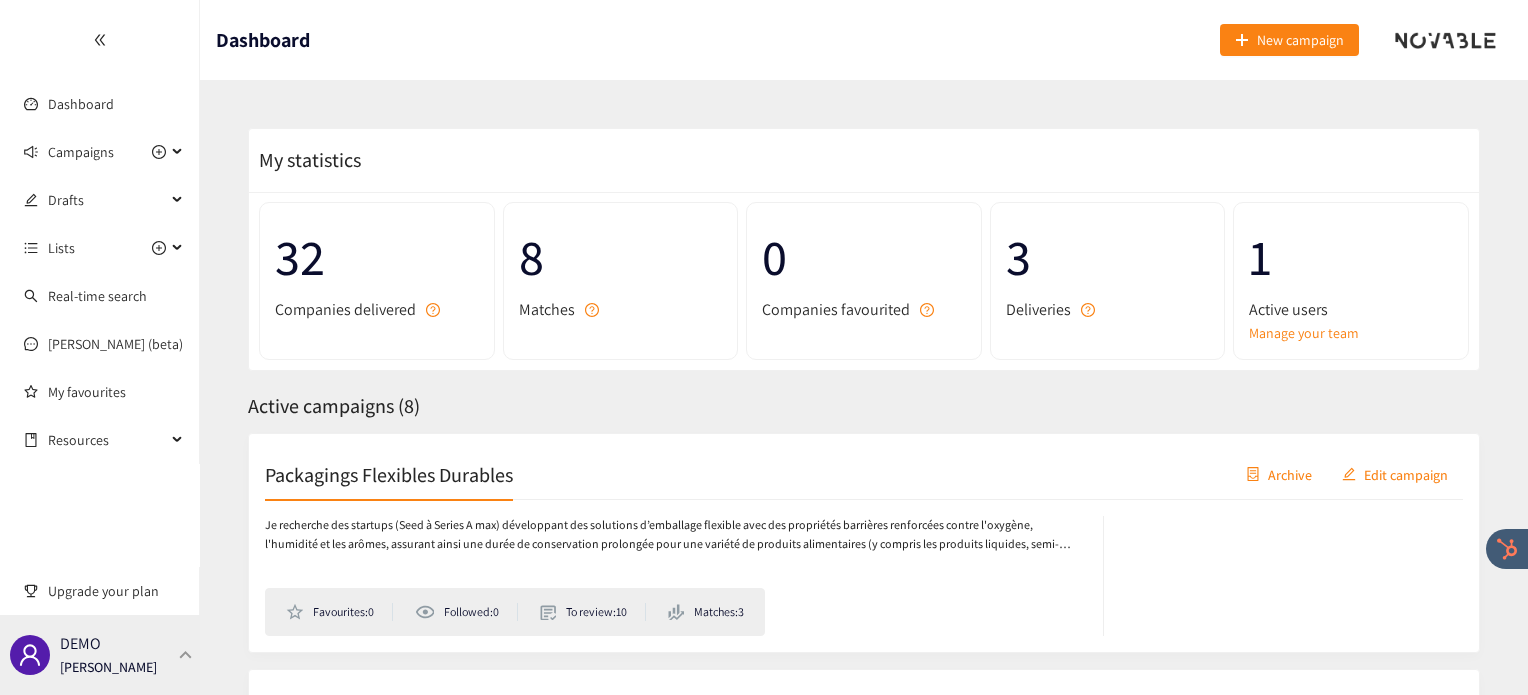click on "DEMO [PERSON_NAME]" at bounding box center [100, 655] 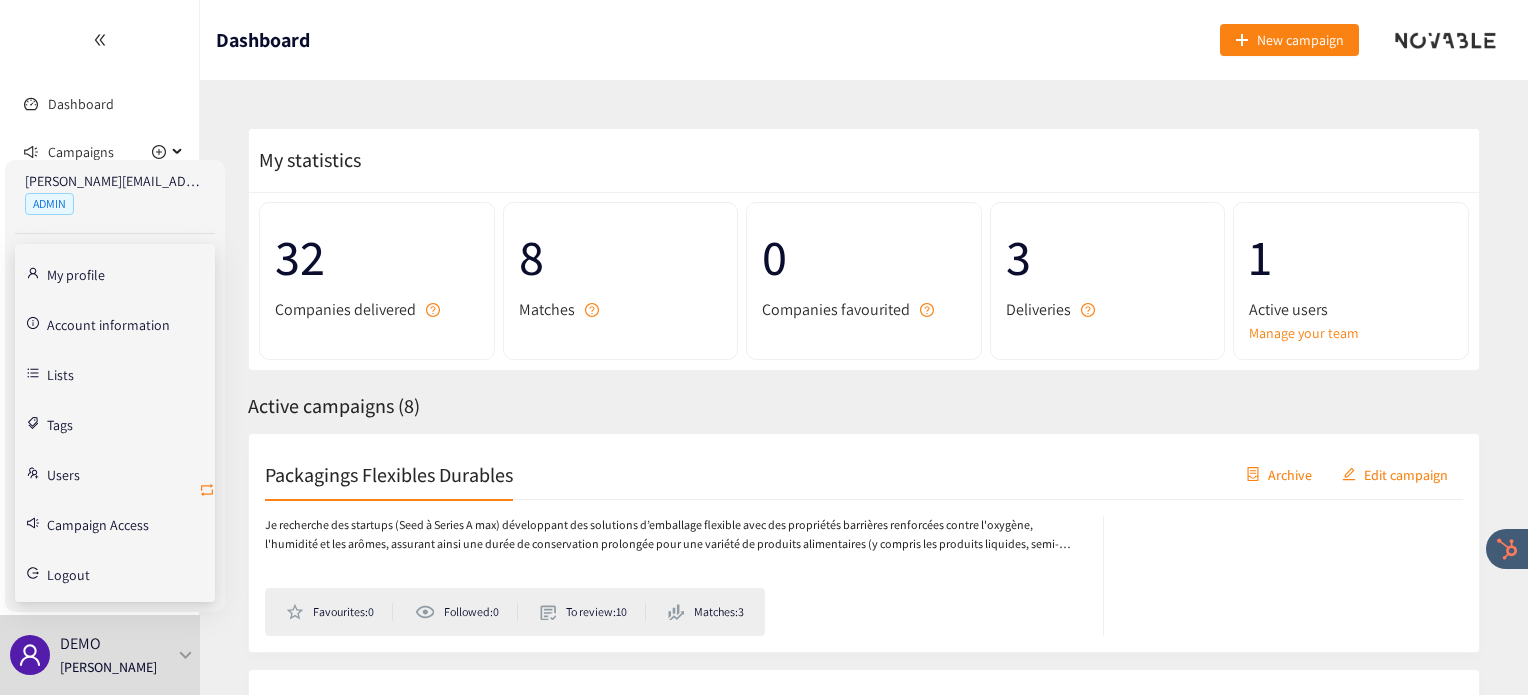 click 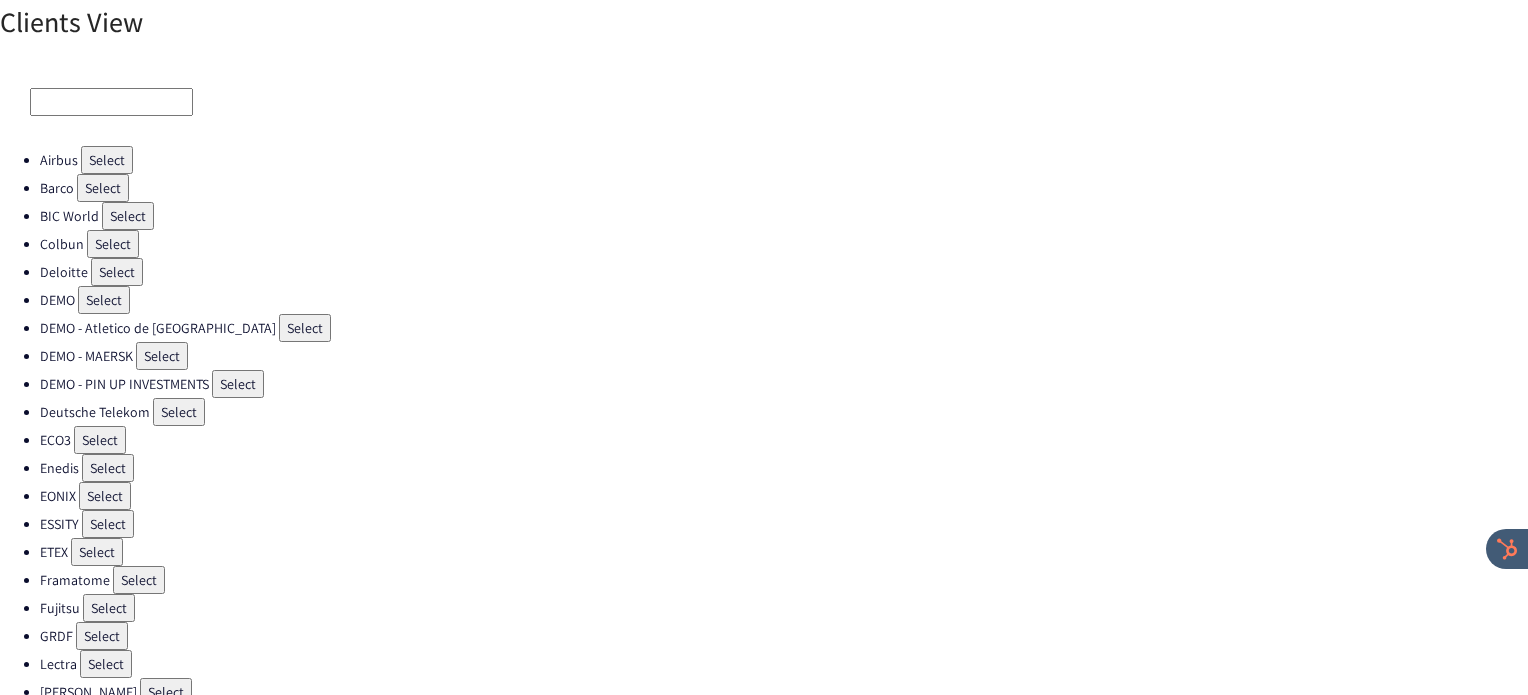 scroll, scrollTop: 511, scrollLeft: 0, axis: vertical 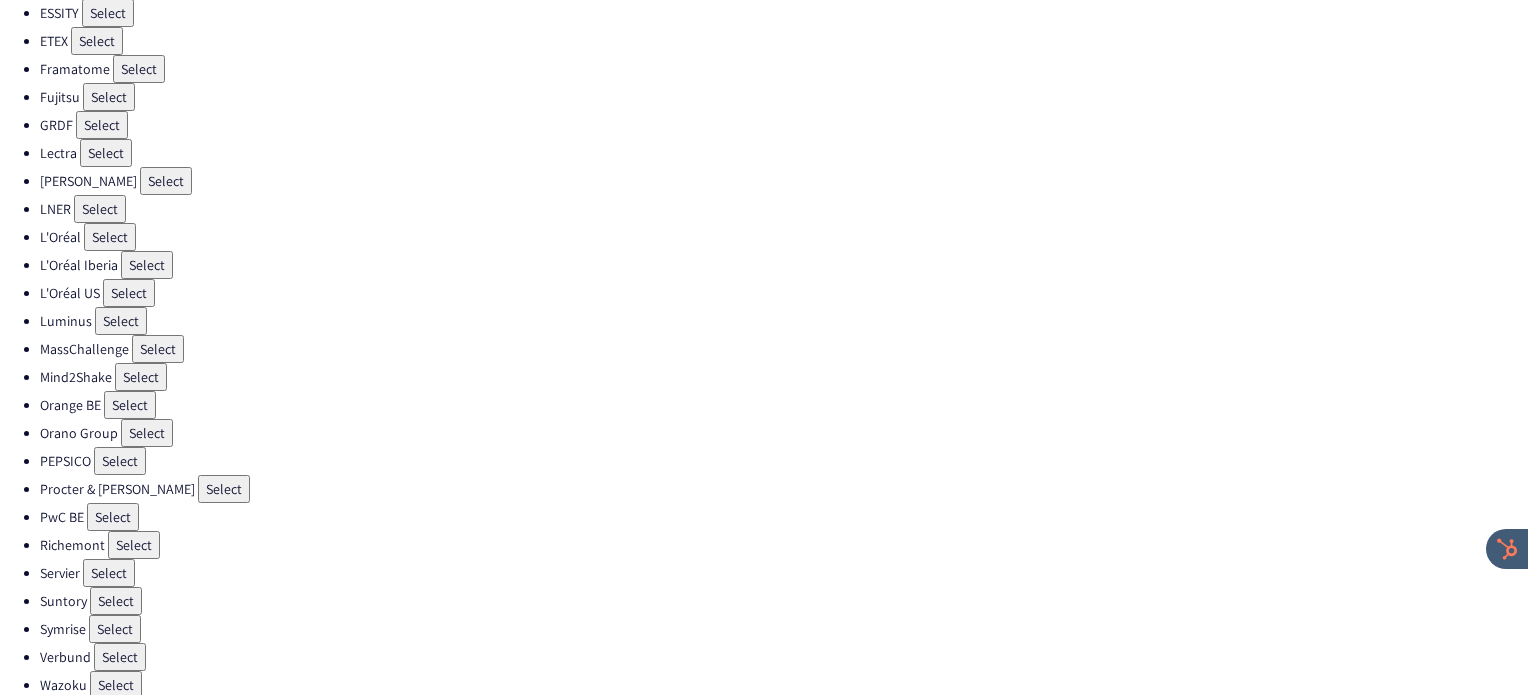 click on "Select" at bounding box center (134, 545) 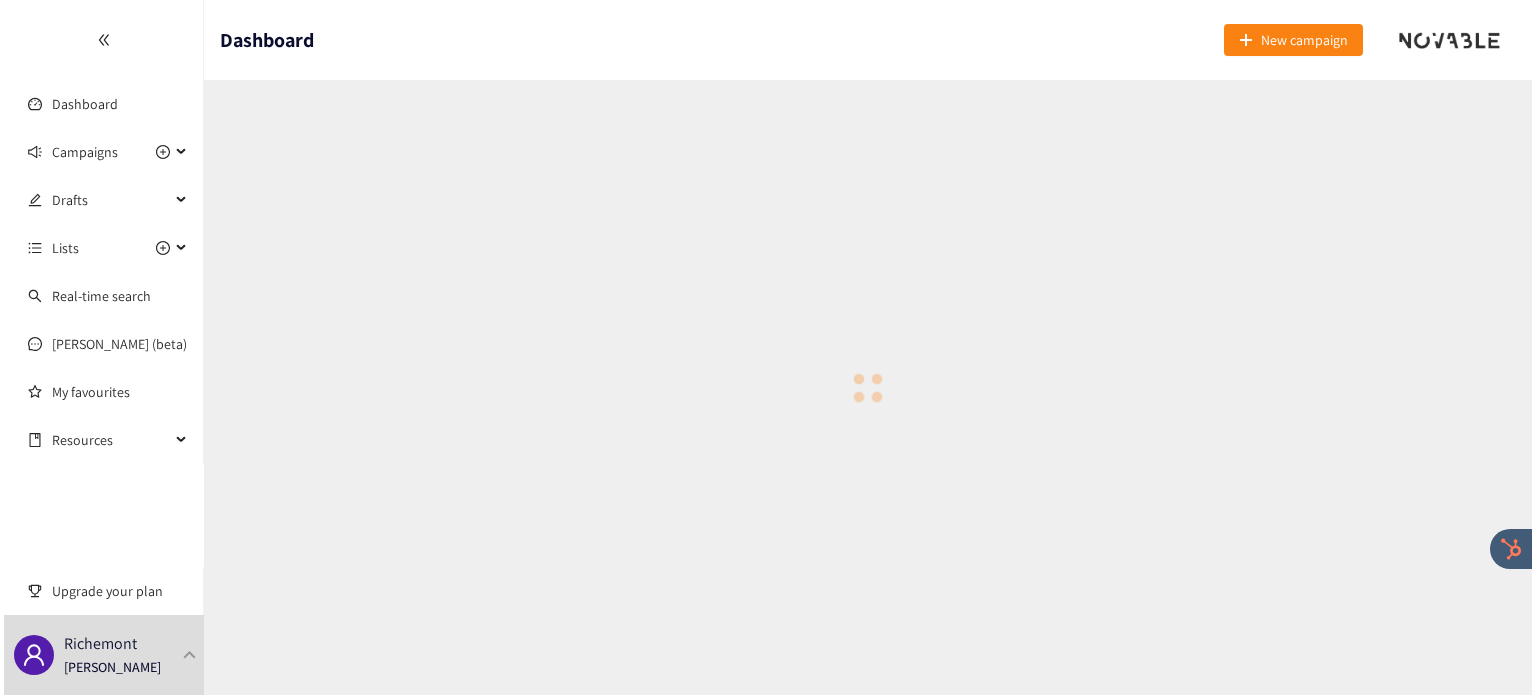 scroll, scrollTop: 0, scrollLeft: 0, axis: both 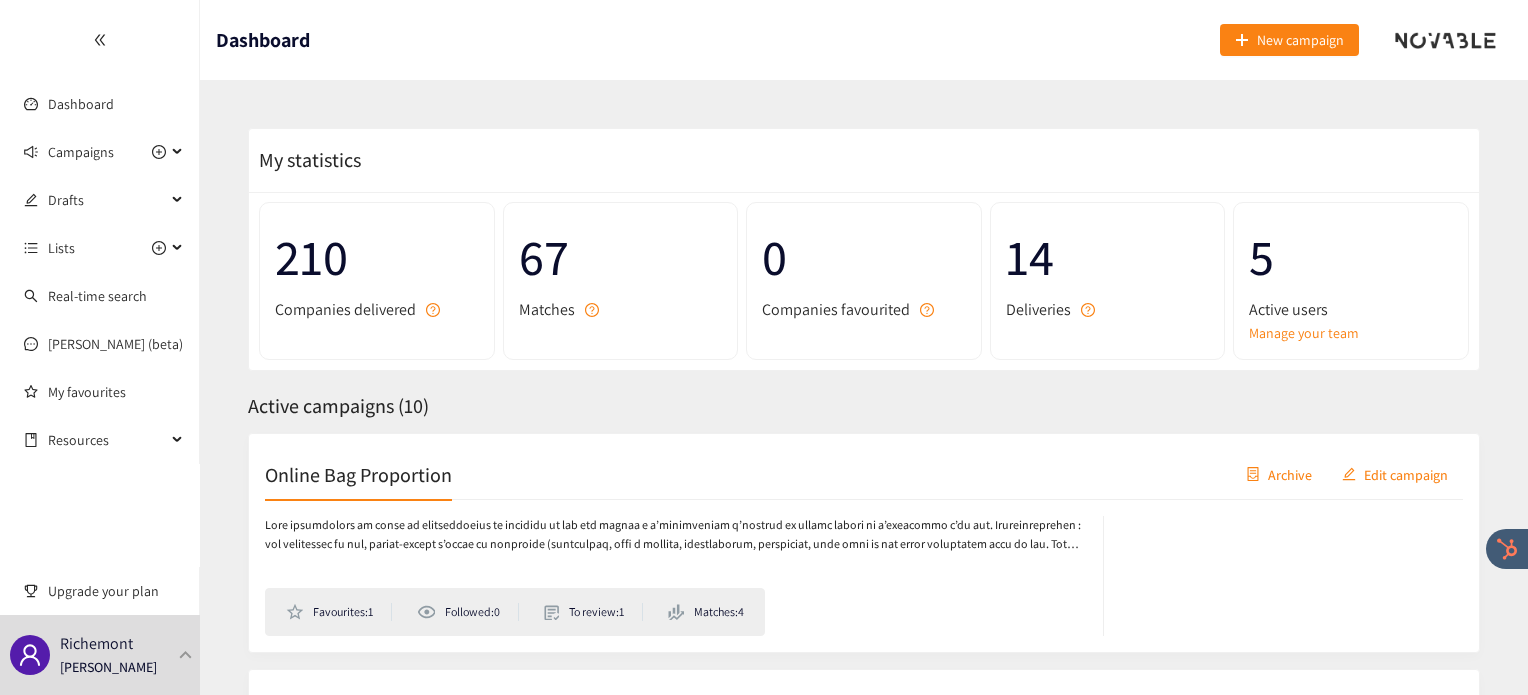 click on "Online Bag Proportion" at bounding box center (358, 474) 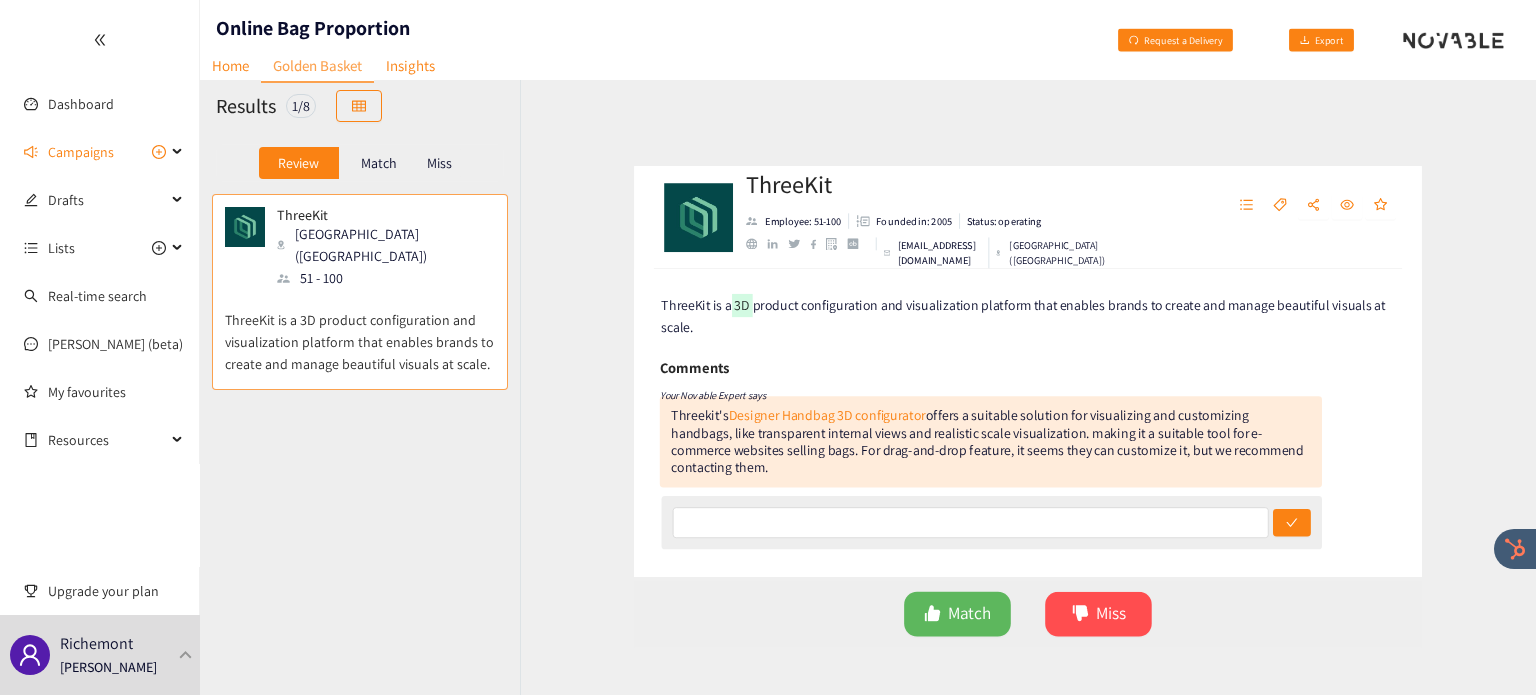 click on "Match" at bounding box center [379, 163] 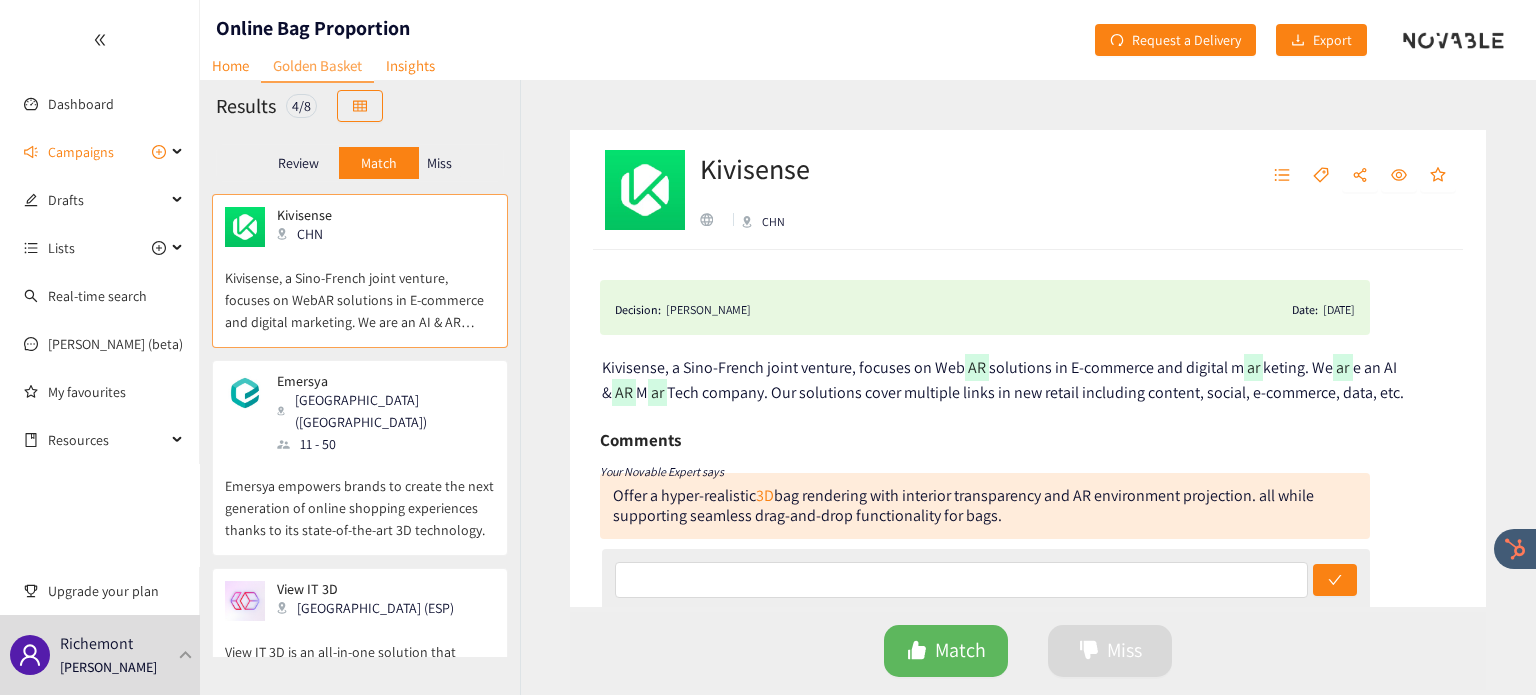 click on "View IT 3D   [GEOGRAPHIC_DATA] (ESP)" at bounding box center [359, 601] 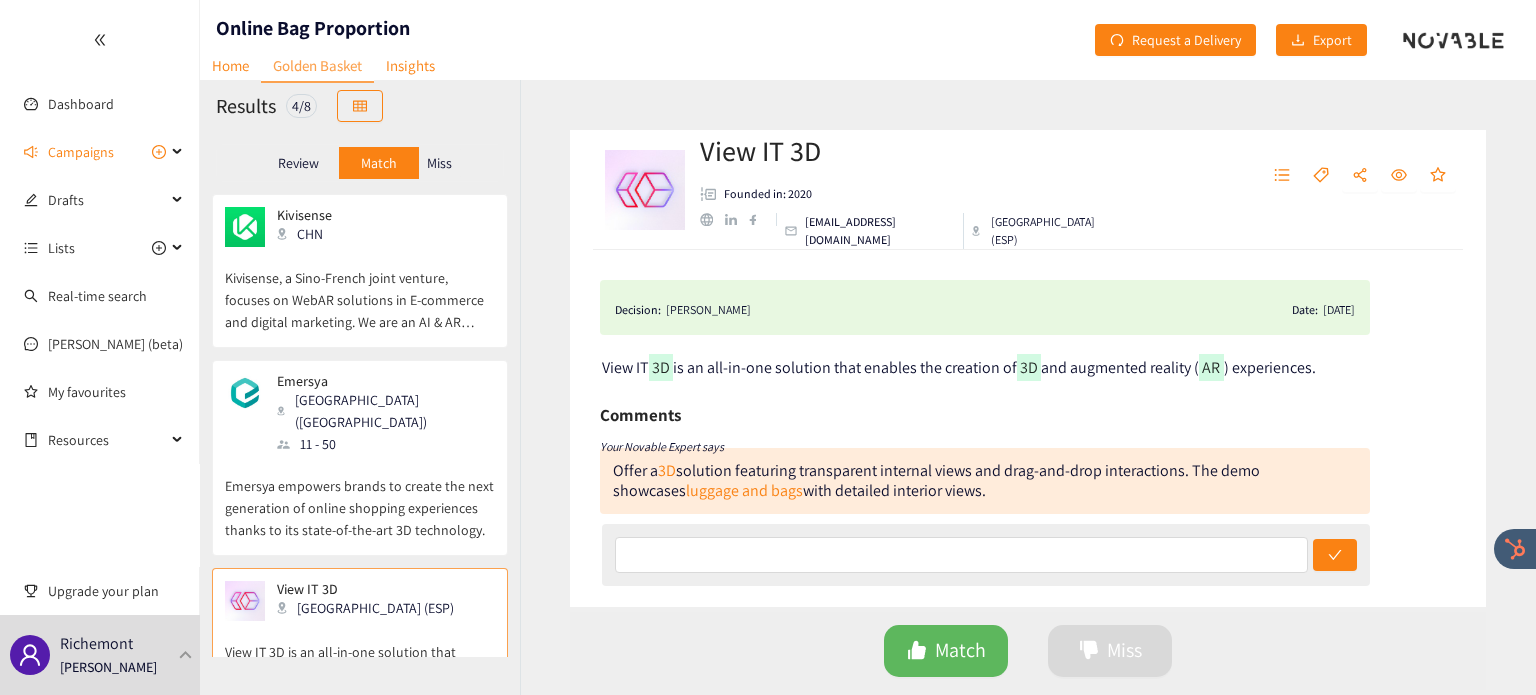 click on "Miss" at bounding box center (439, 163) 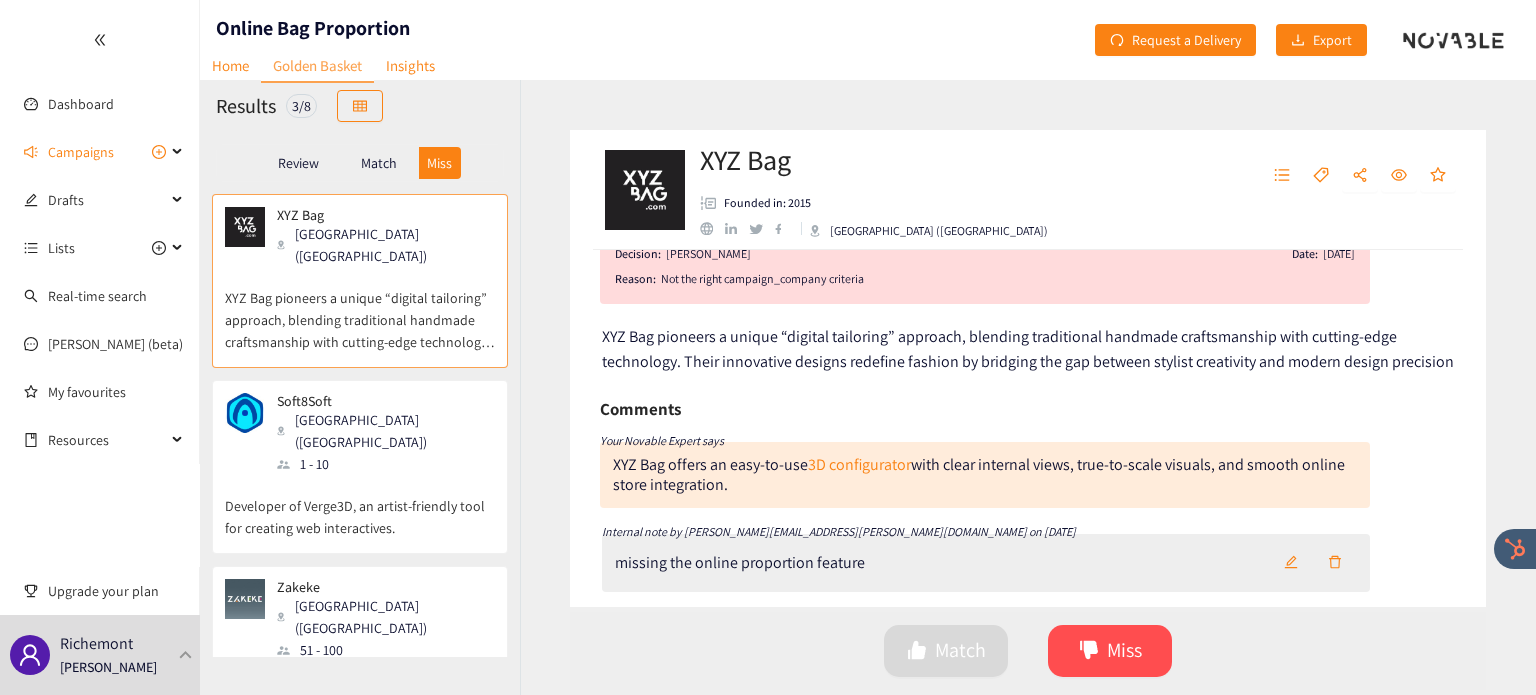 scroll, scrollTop: 56, scrollLeft: 0, axis: vertical 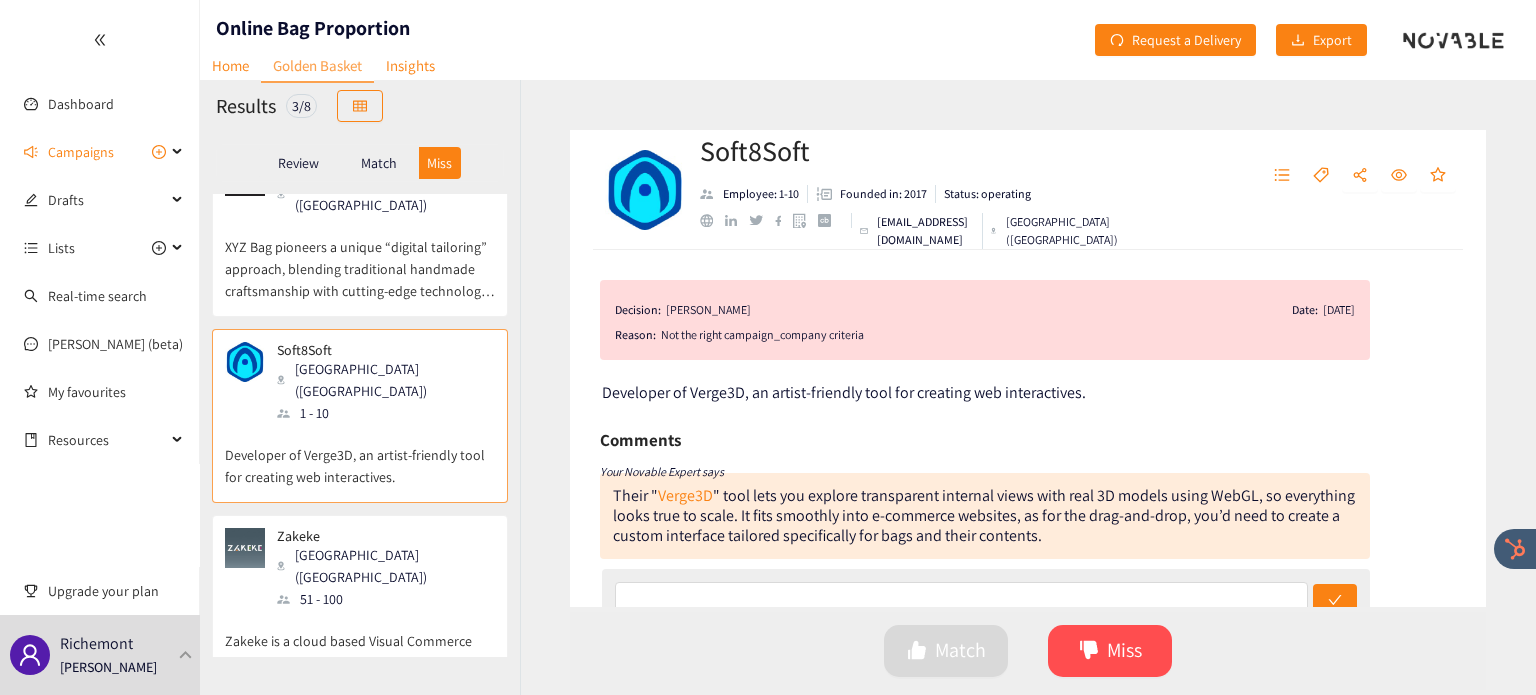 click on "Zakeke is a cloud based Visual Commerce Solution helping brands scale up, boost conversion and keep customers engaged with 2D, 3D, AR & VTO" at bounding box center [360, 653] 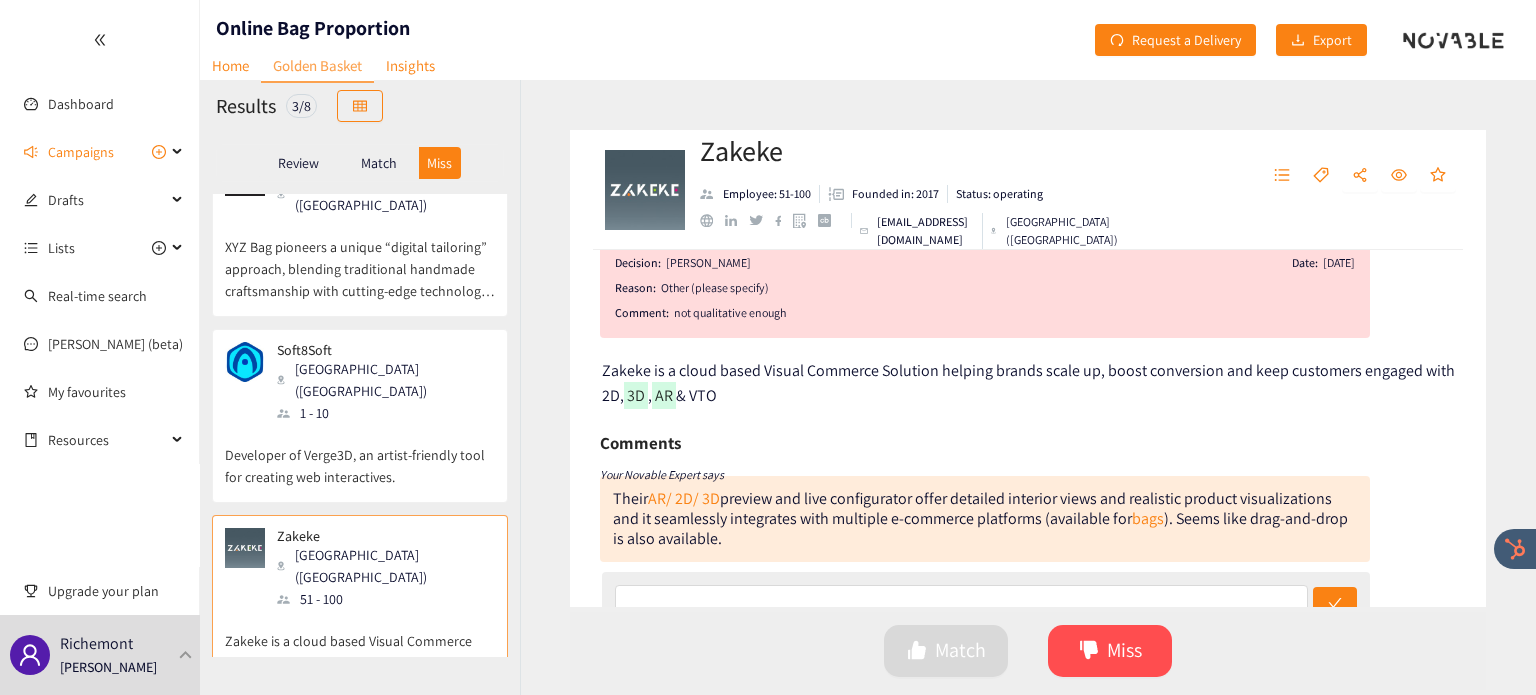 scroll, scrollTop: 0, scrollLeft: 0, axis: both 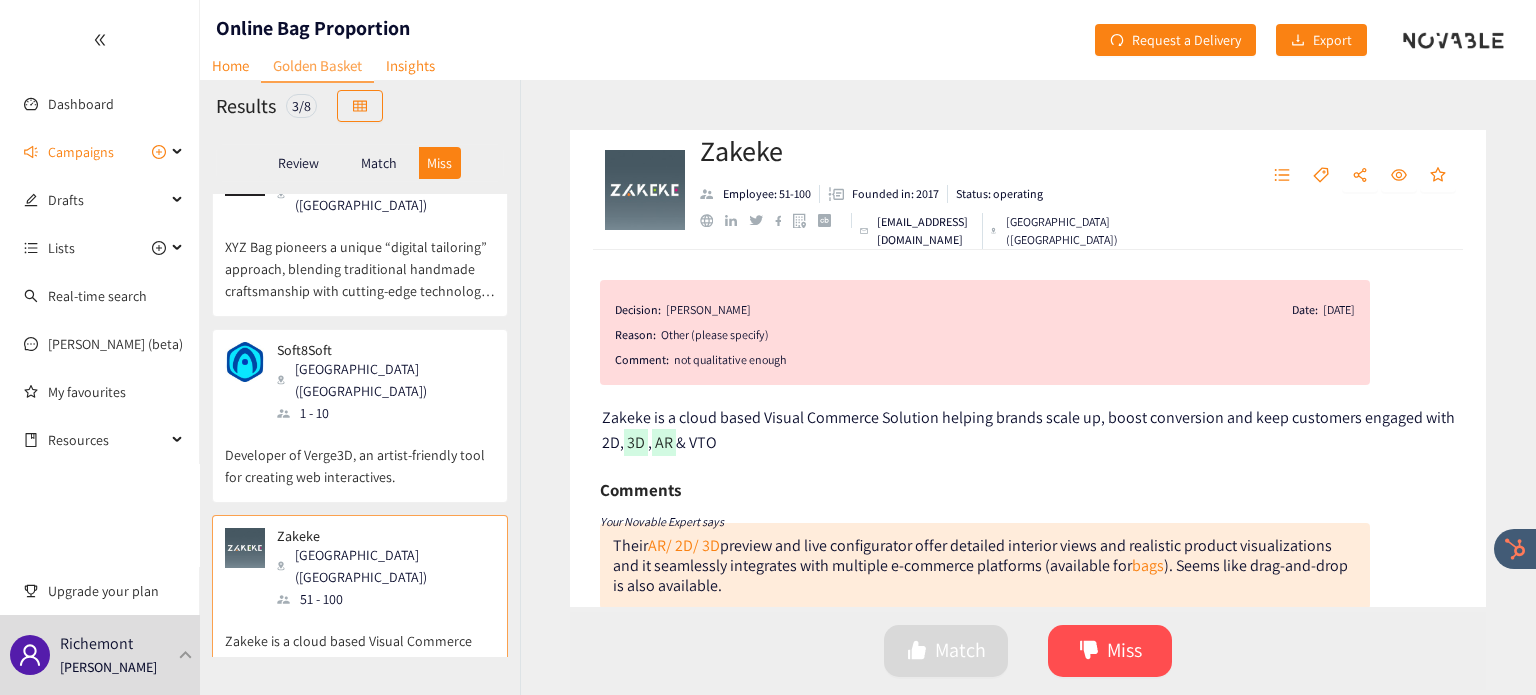 click on "Soft8Soft   Moscow (RUS)     1 - 10" at bounding box center [360, 383] 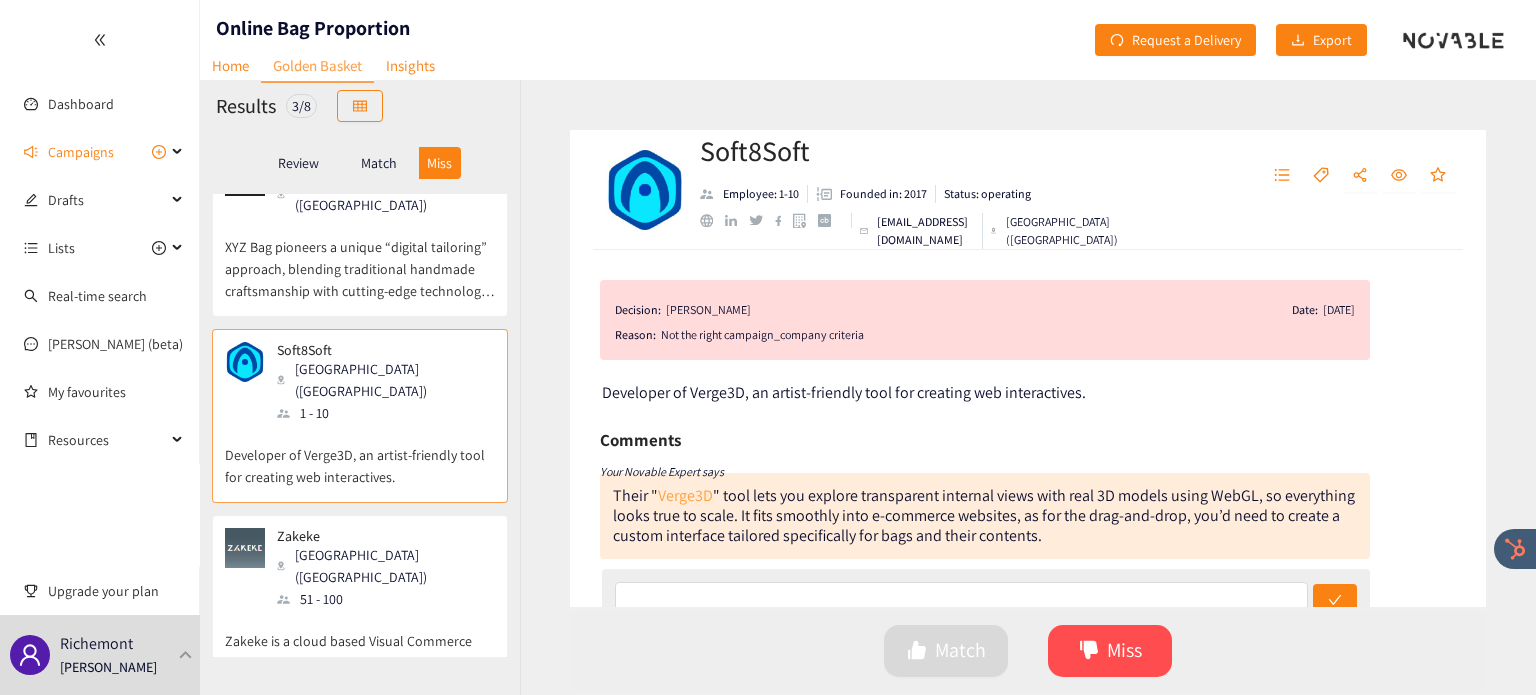 click on "Verge3D" at bounding box center (685, 495) 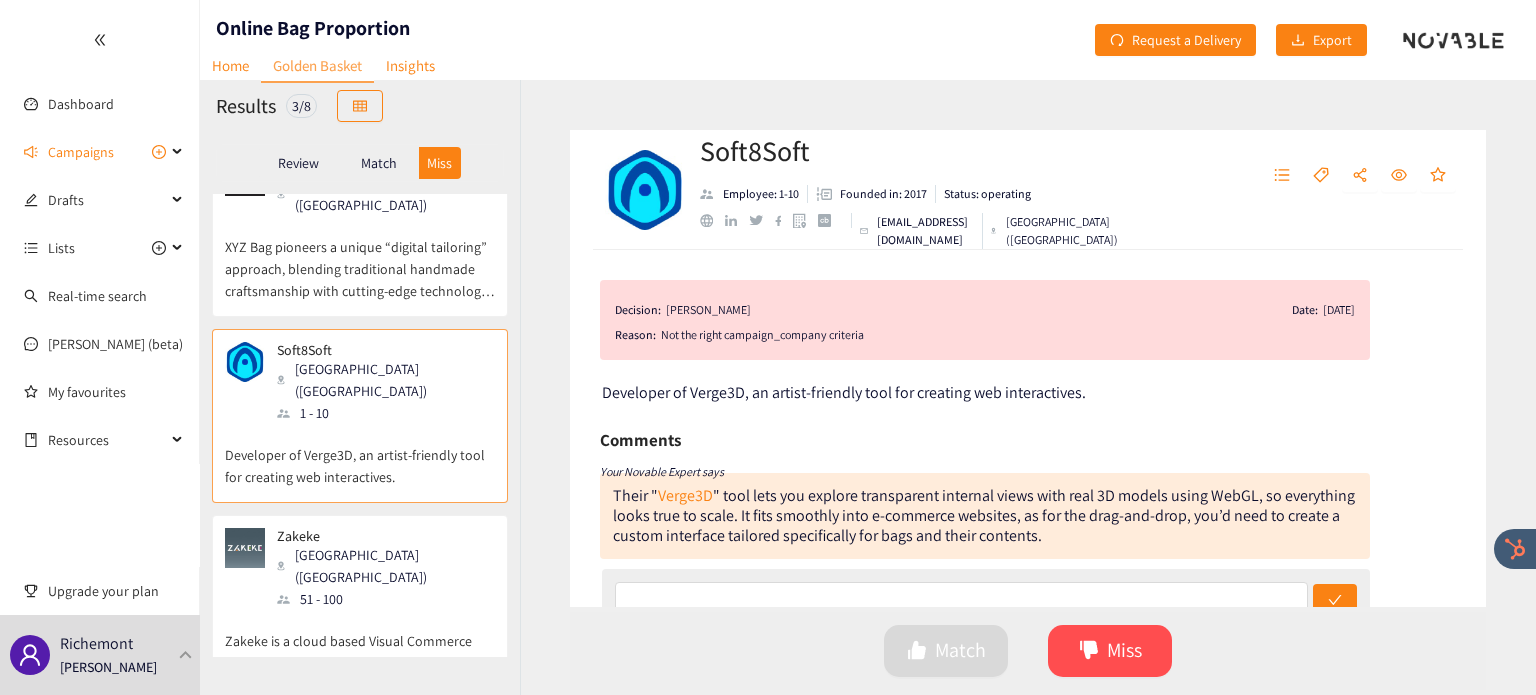 click on "Review" at bounding box center (298, 163) 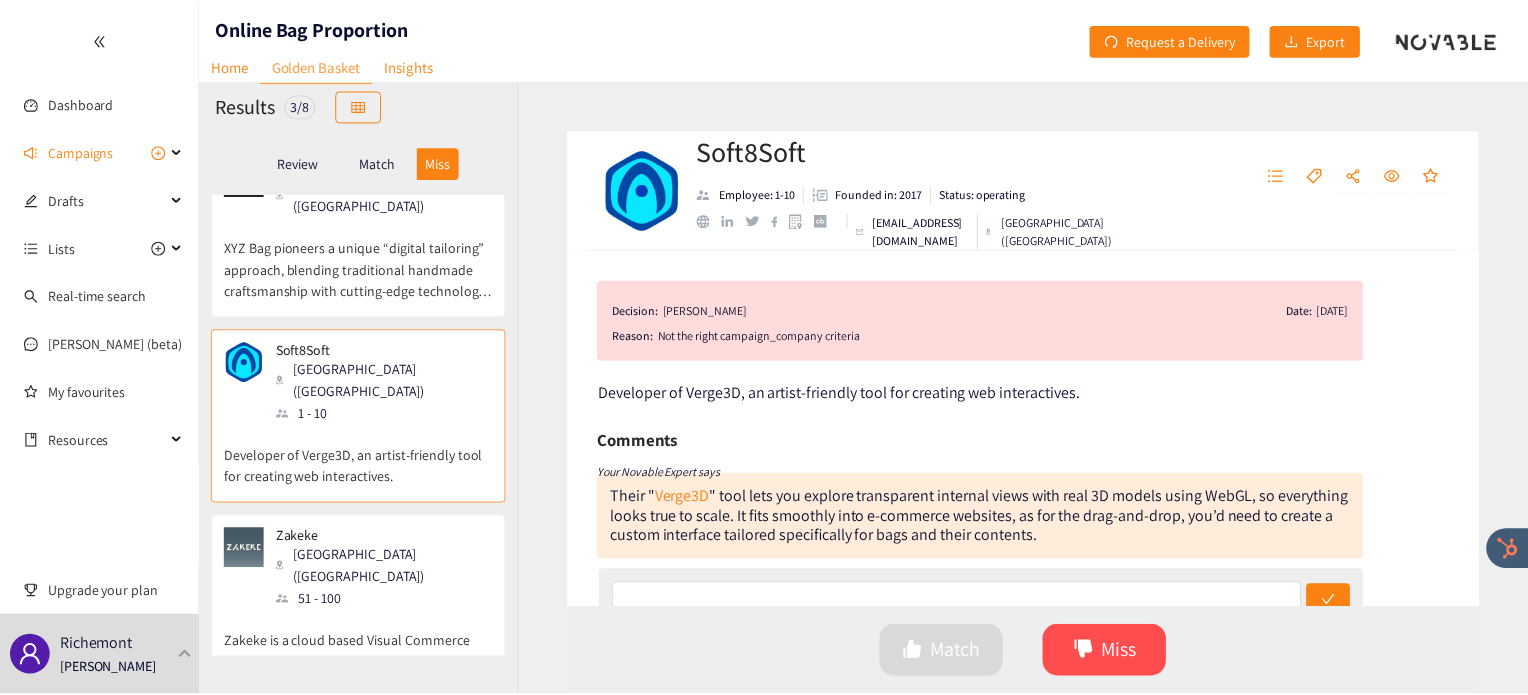 scroll, scrollTop: 0, scrollLeft: 0, axis: both 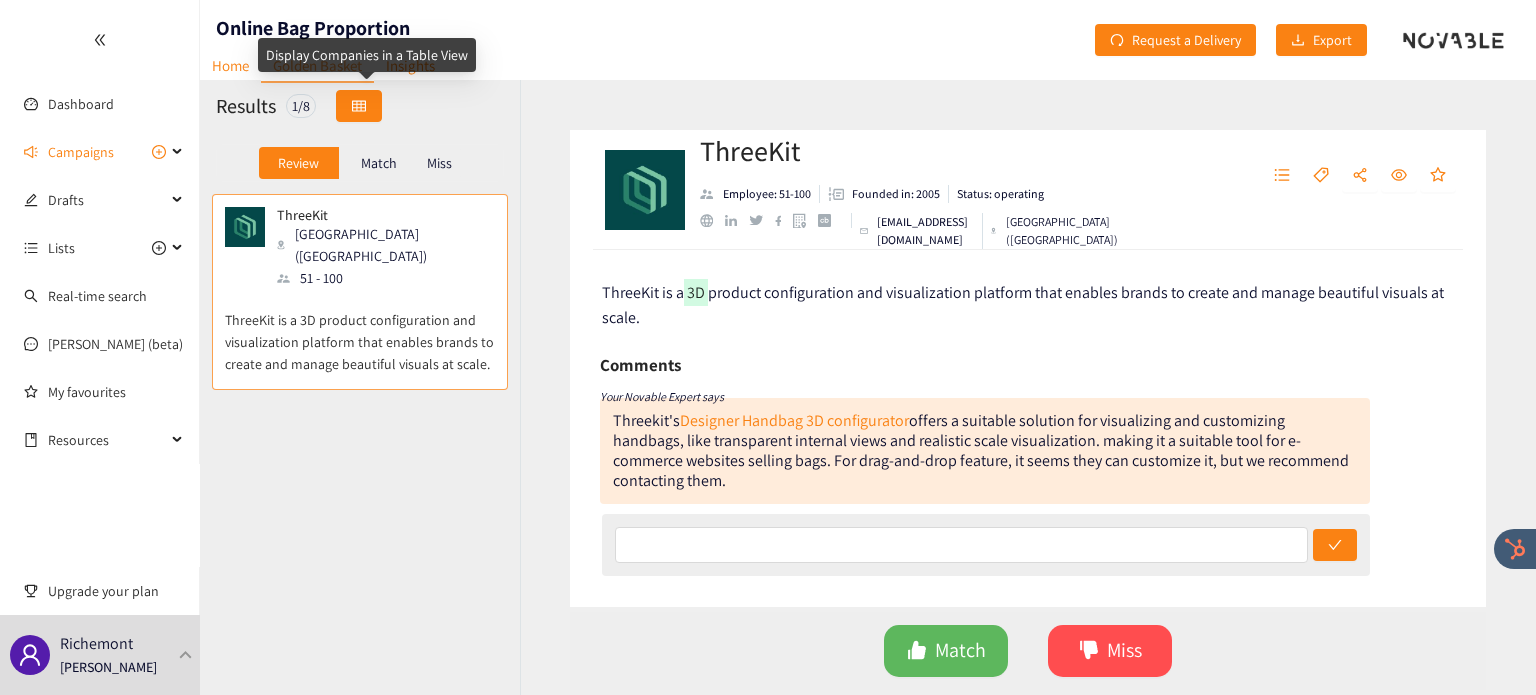 click 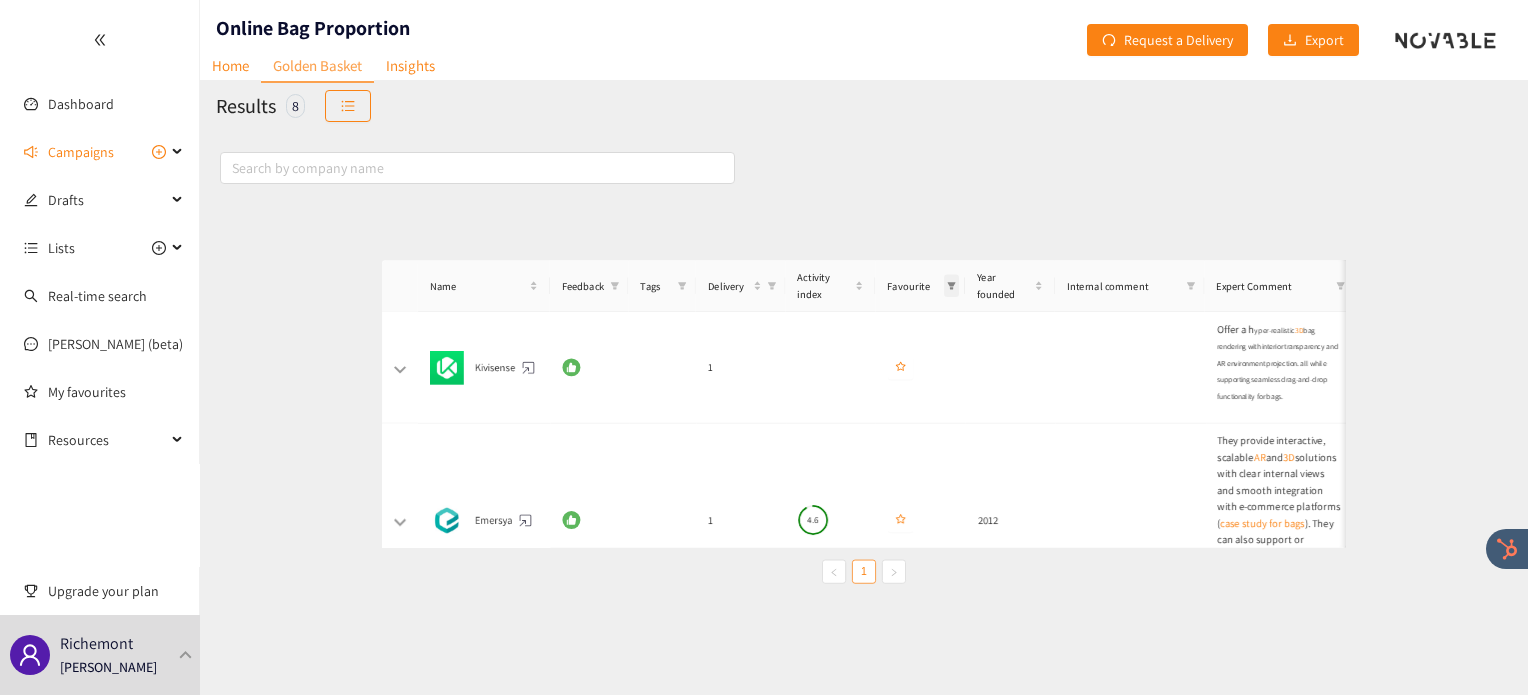 click 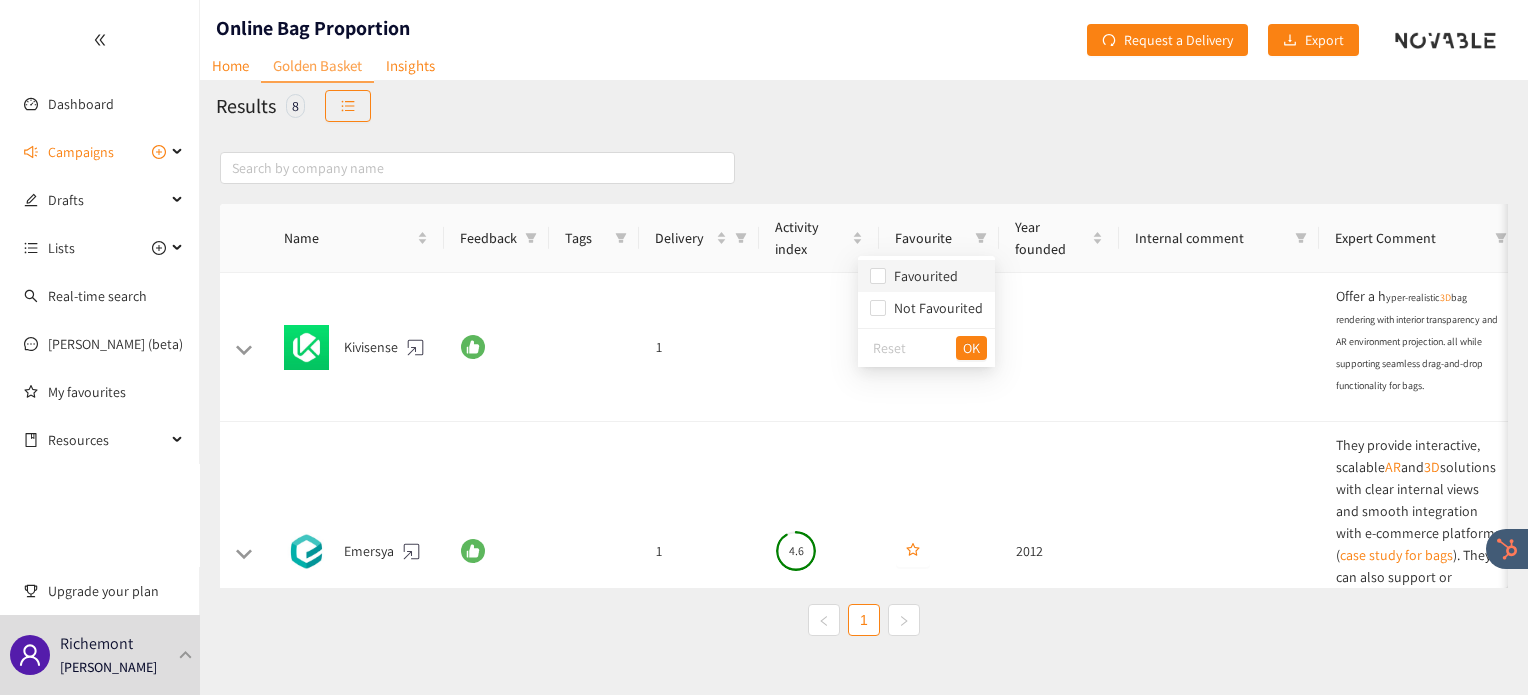 click on "Favourited" at bounding box center (926, 276) 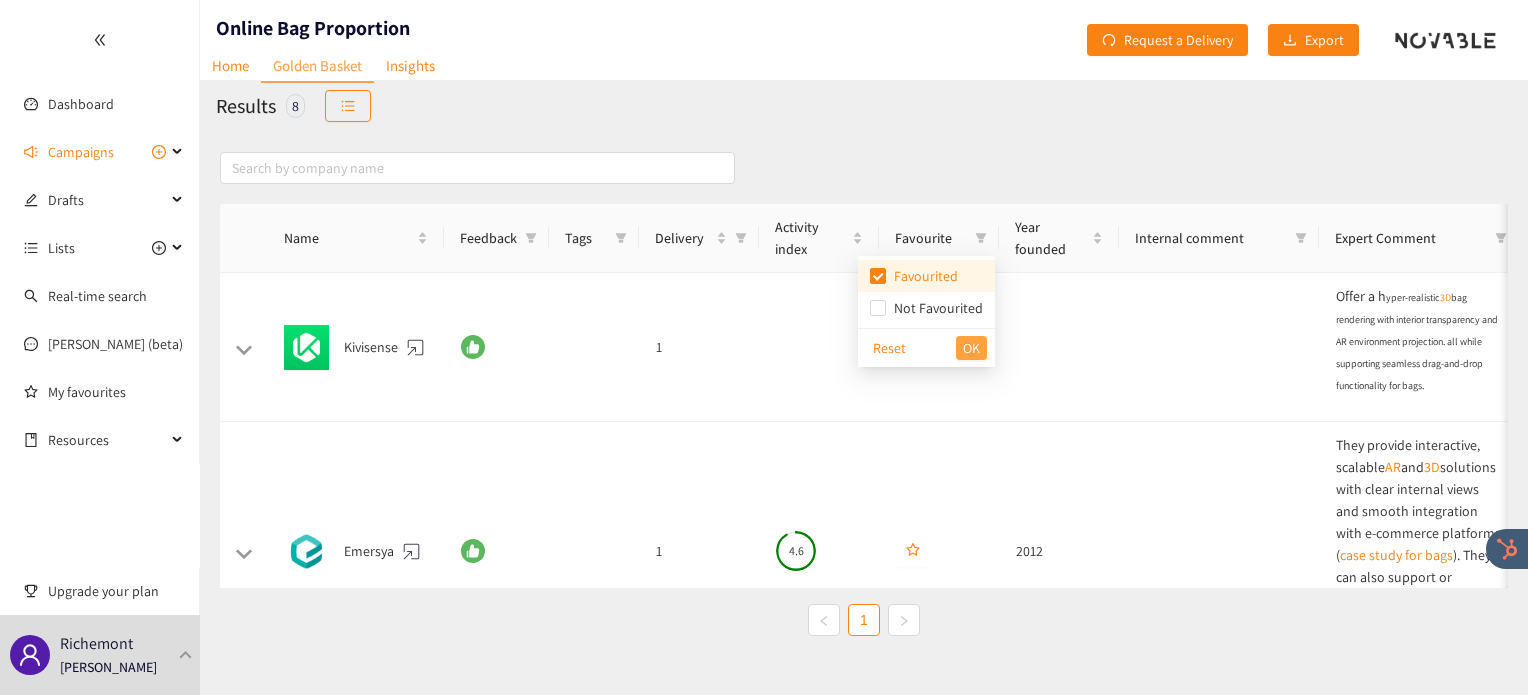 click on "OK" at bounding box center [971, 348] 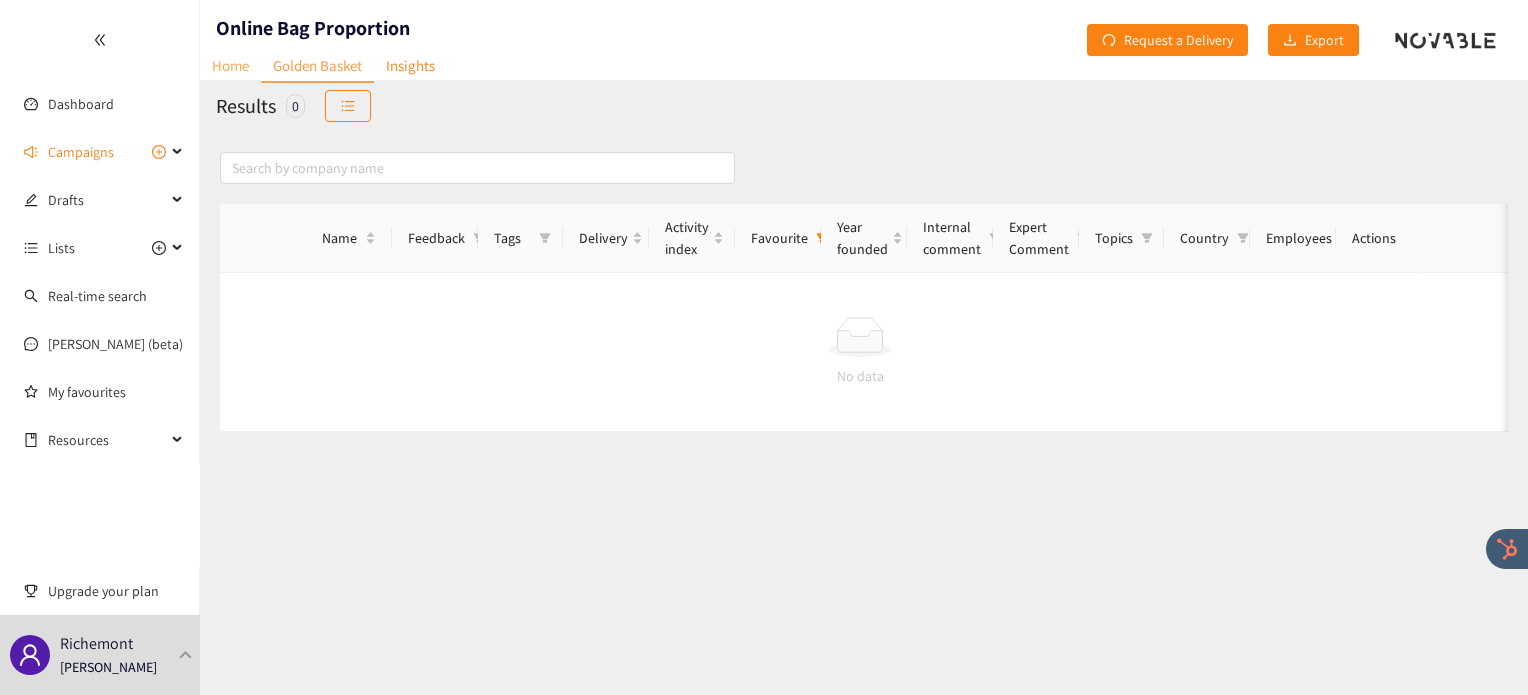 click on "Home" at bounding box center (230, 65) 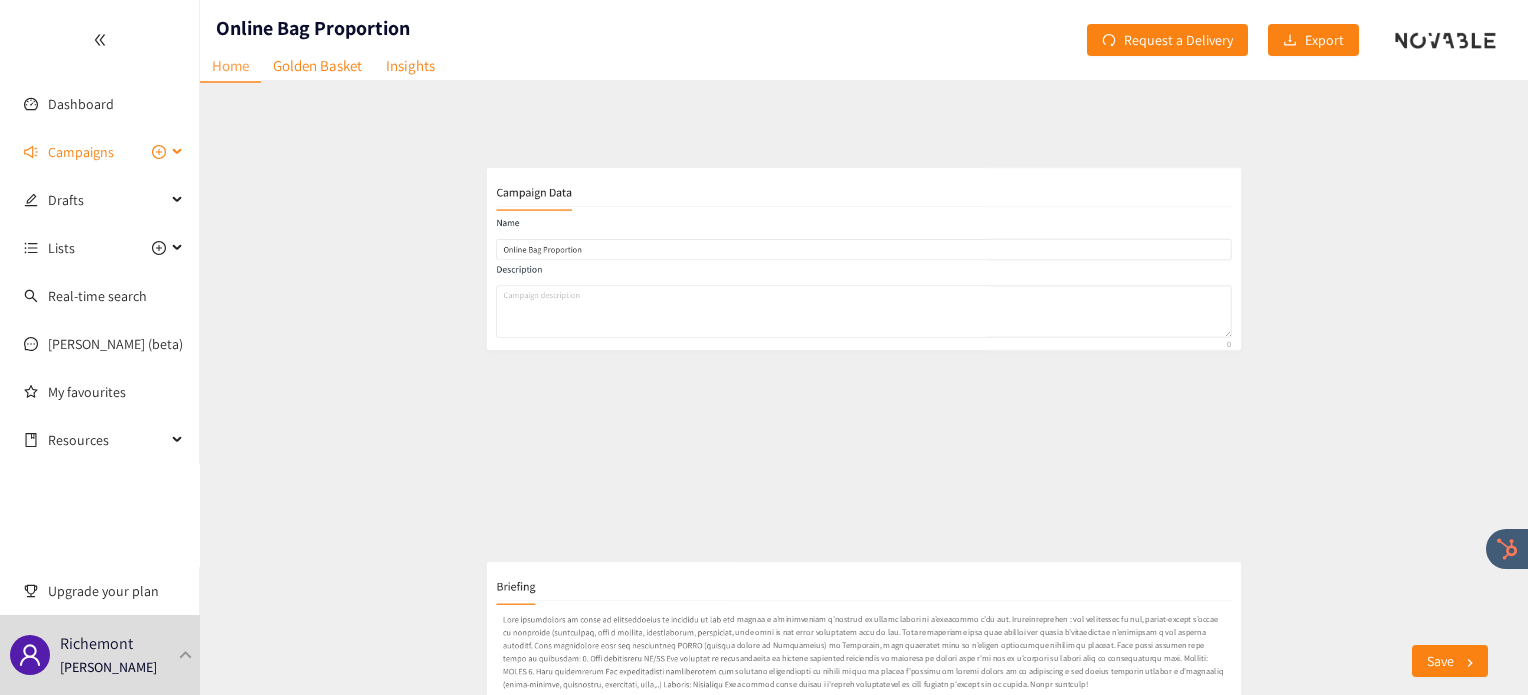 click on "Campaigns" at bounding box center [81, 152] 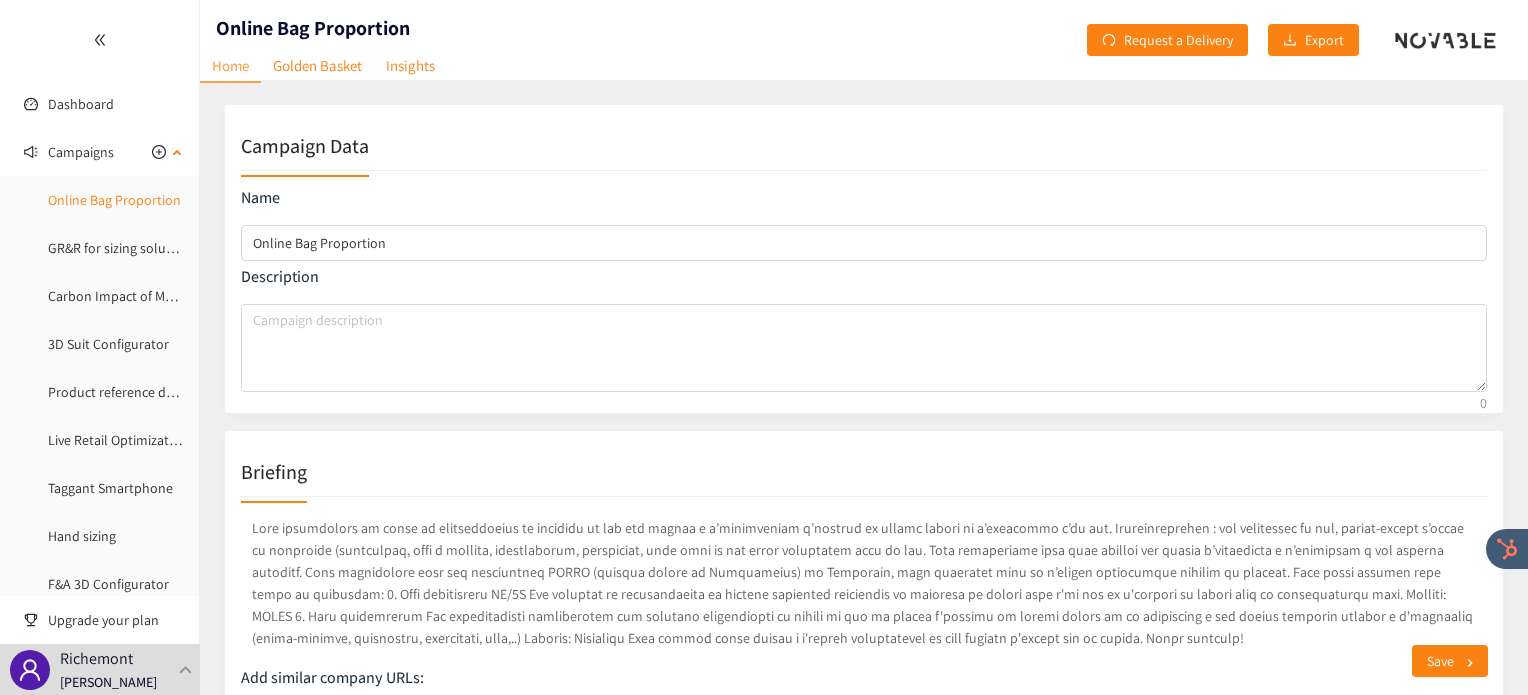 click on "Online Bag Proportion" at bounding box center [114, 200] 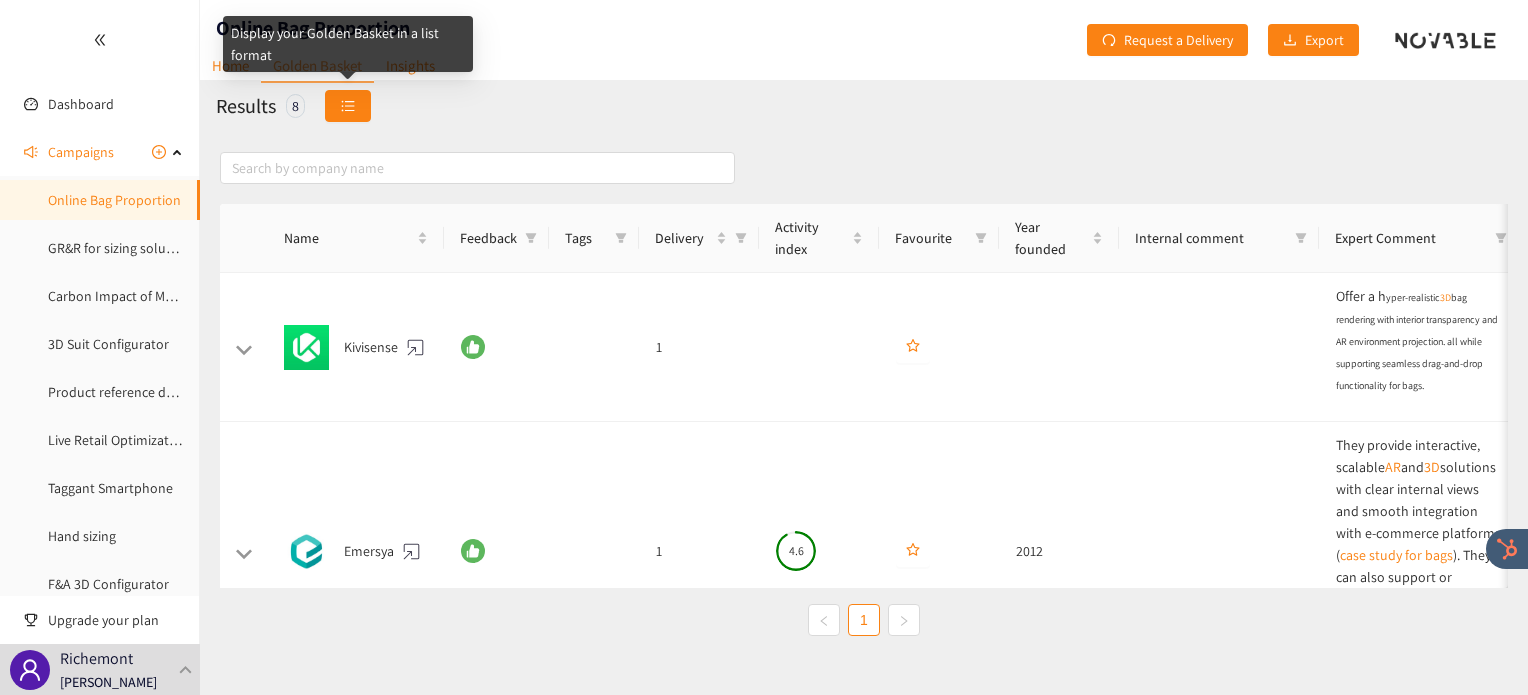 click 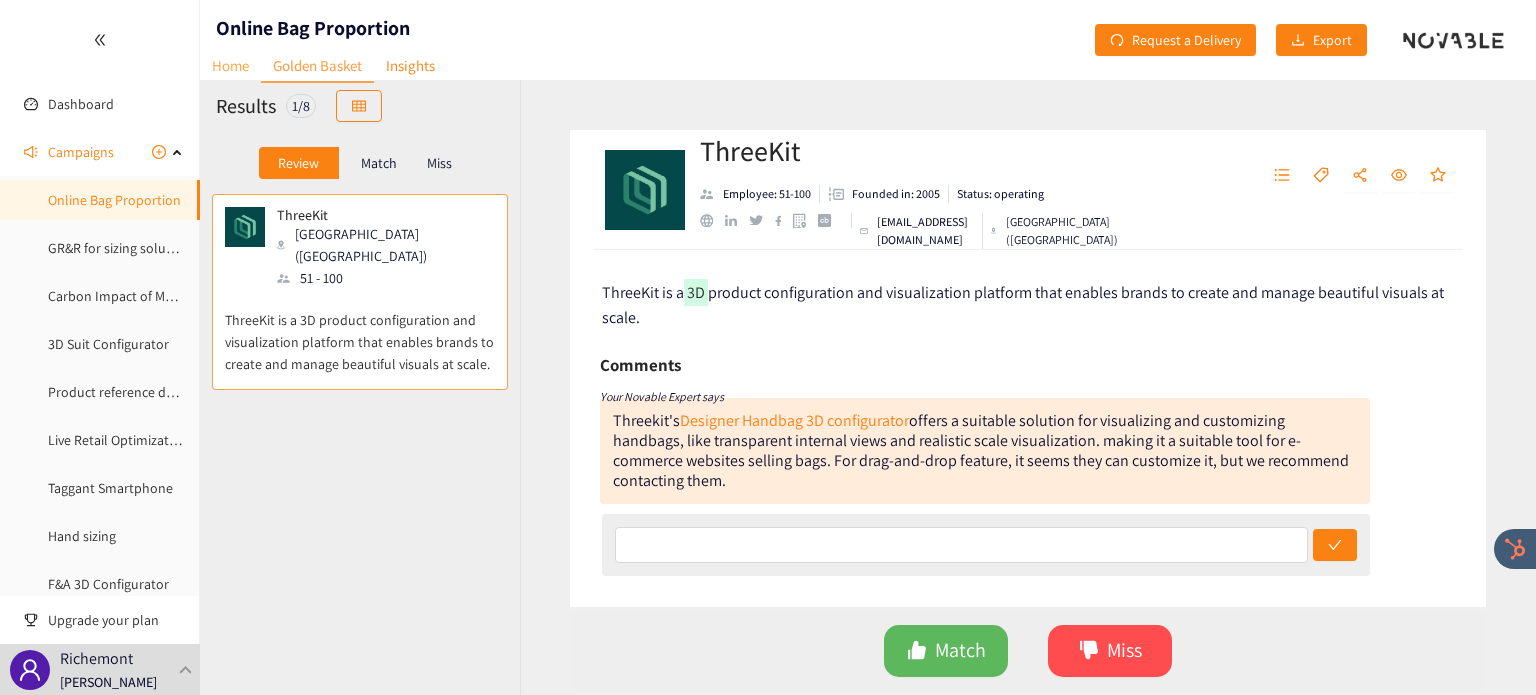 click on "Home" at bounding box center (230, 65) 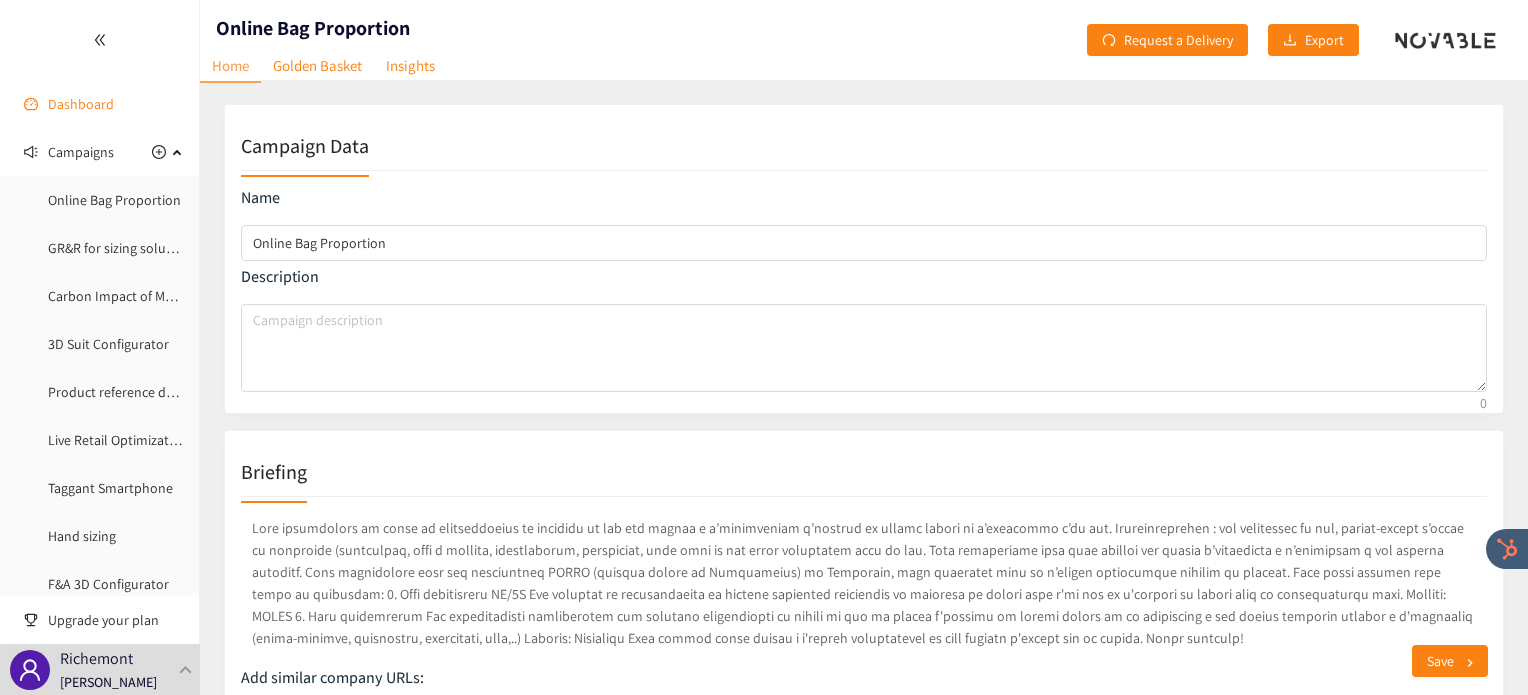 click on "Dashboard" at bounding box center (81, 104) 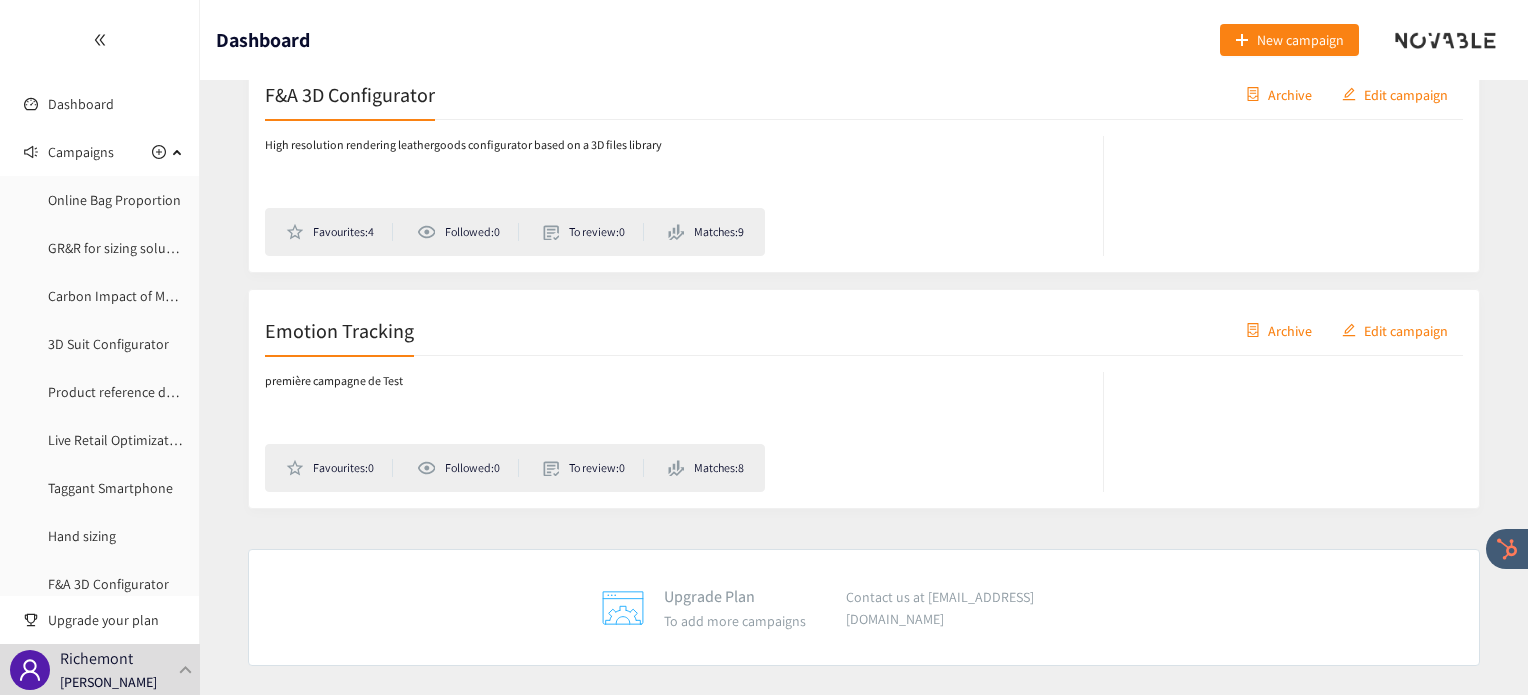 scroll, scrollTop: 2270, scrollLeft: 0, axis: vertical 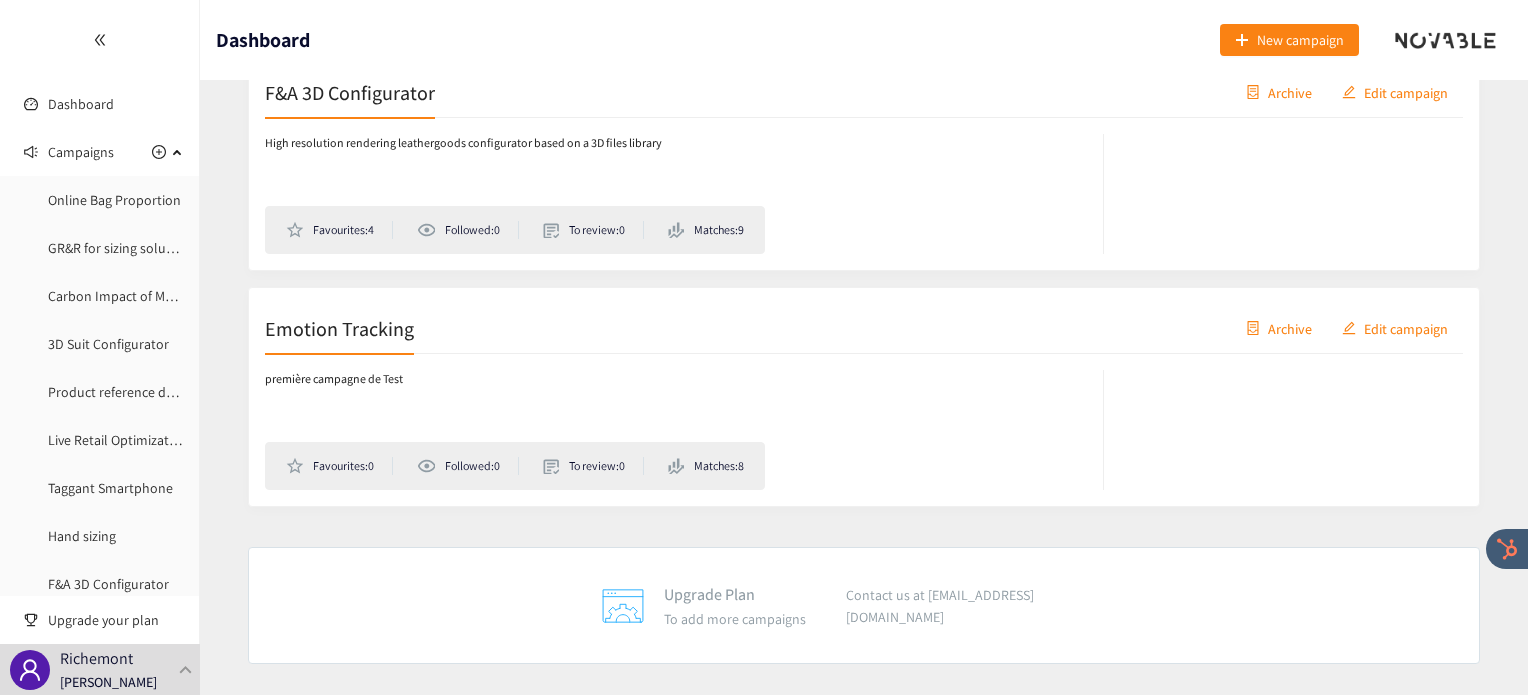 click on "High resolution rendering leathergoods configurator based on a 3D files library Favourites:  4 Followed:  0 To review:  0 Matches:  9" at bounding box center (684, 194) 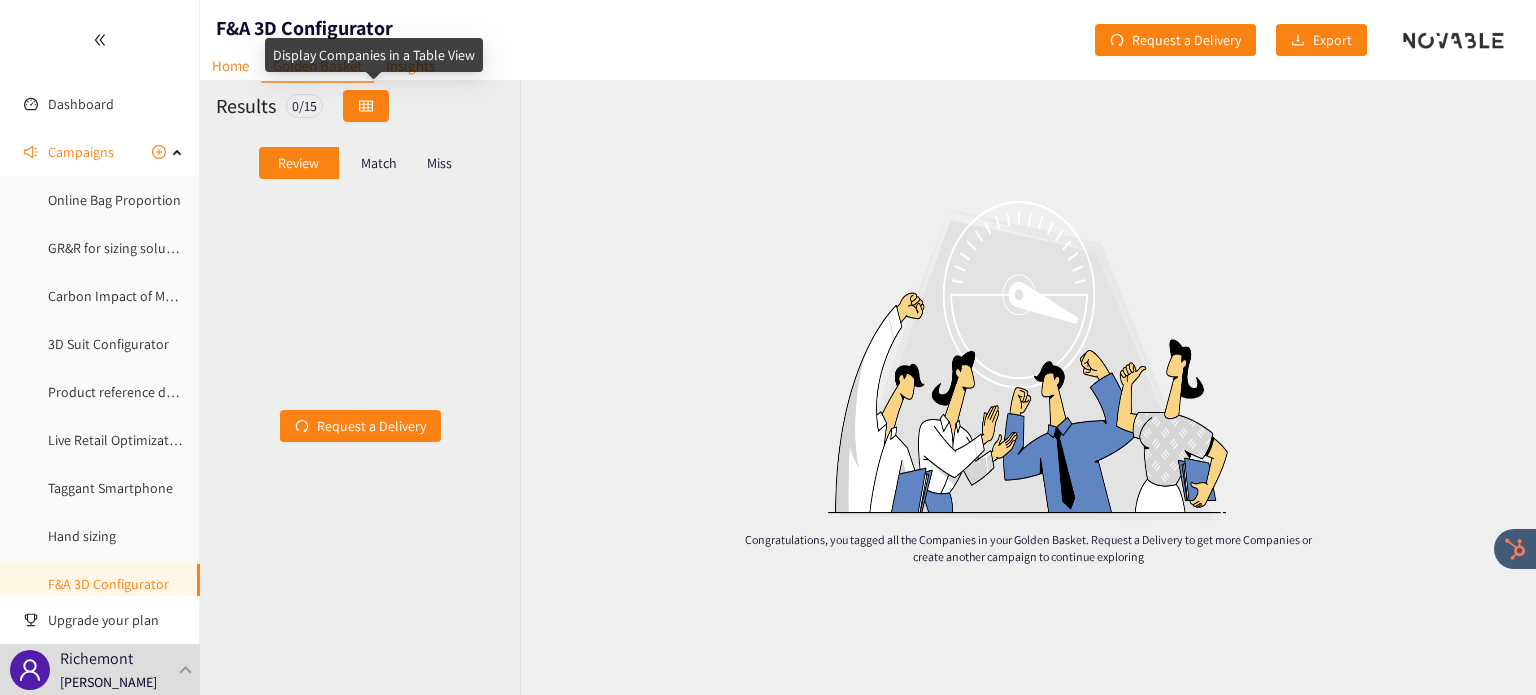 click at bounding box center (366, 106) 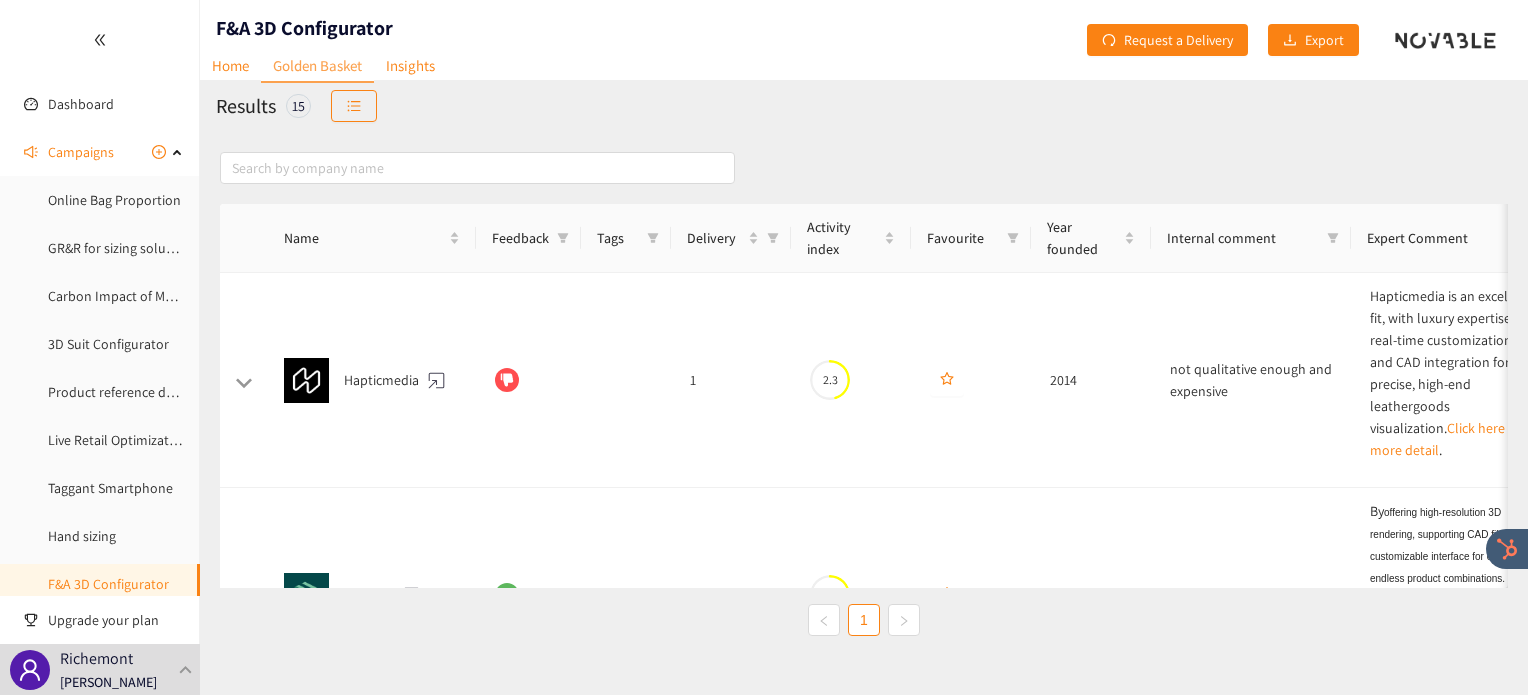 click on "Favourite" at bounding box center [963, 238] 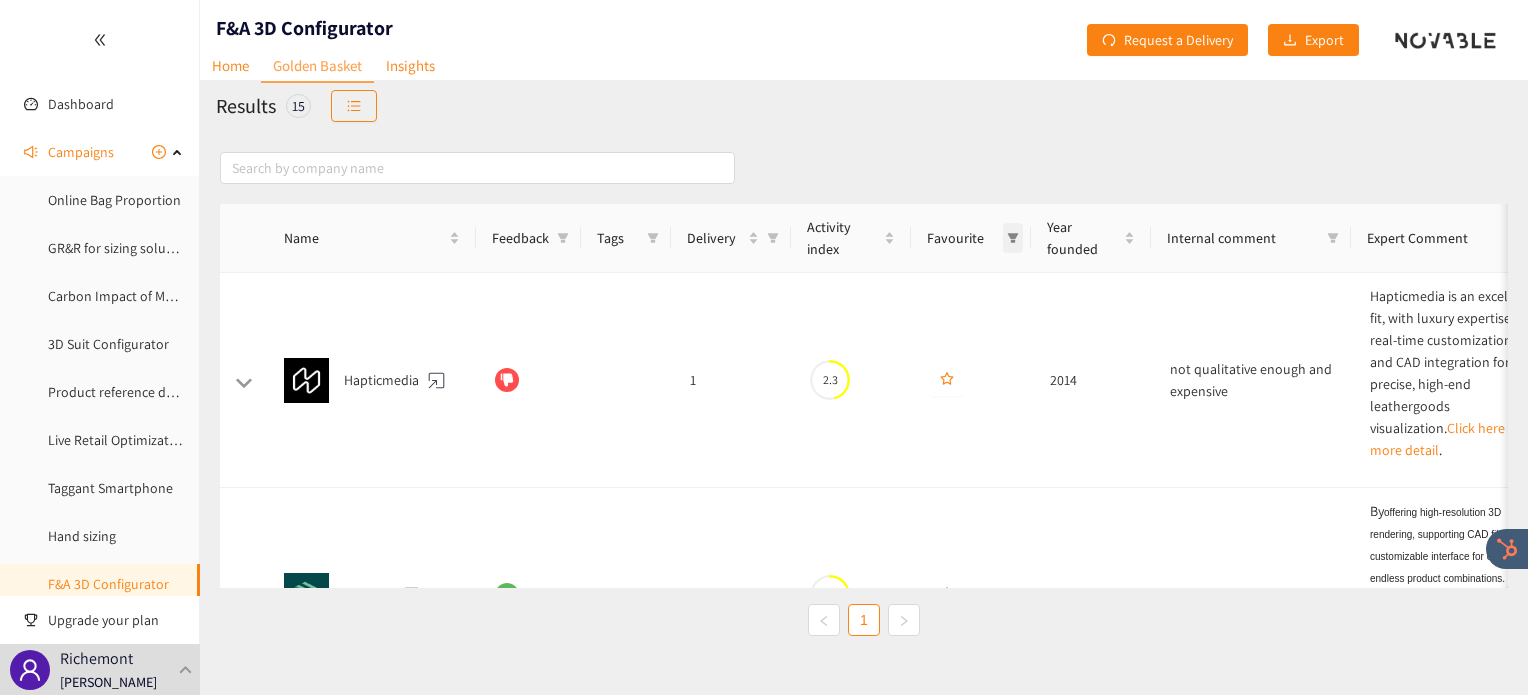 click at bounding box center (1013, 238) 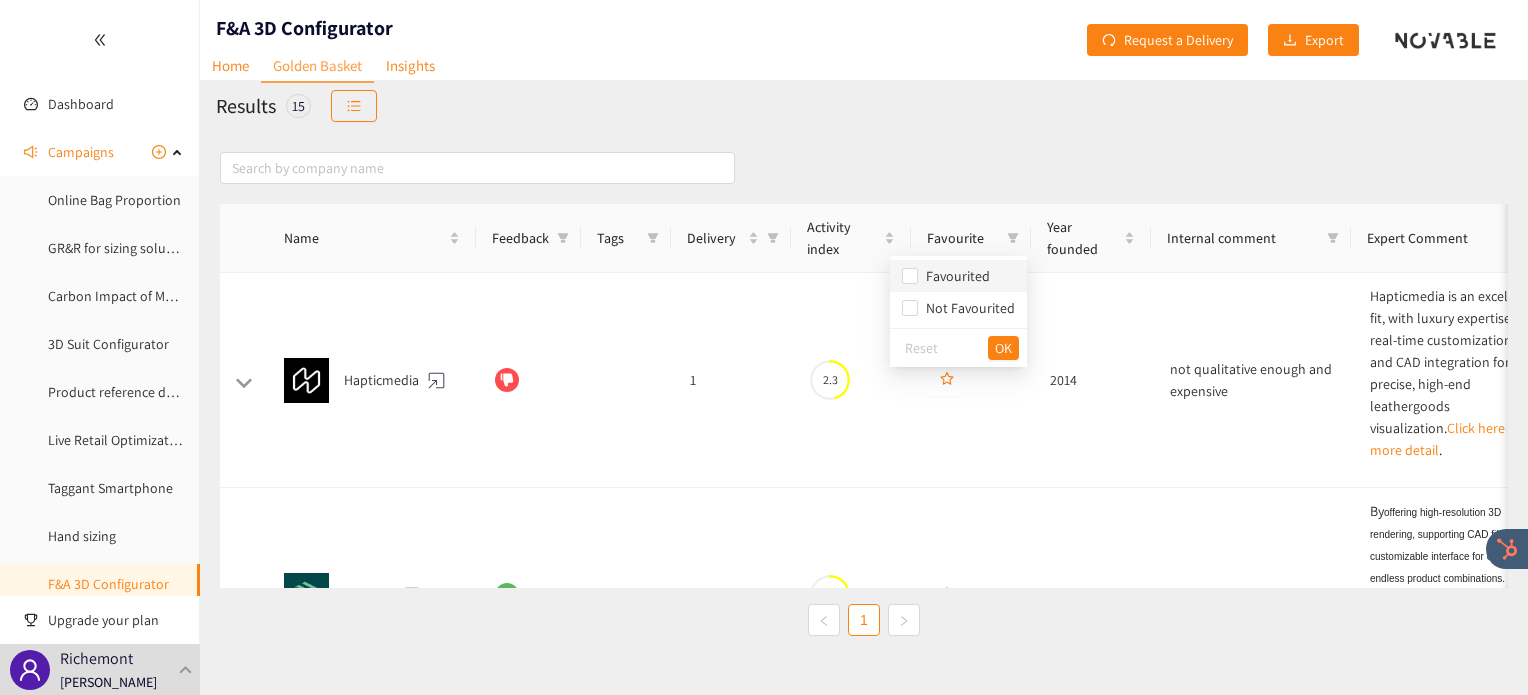 click on "Favourited" at bounding box center (954, 276) 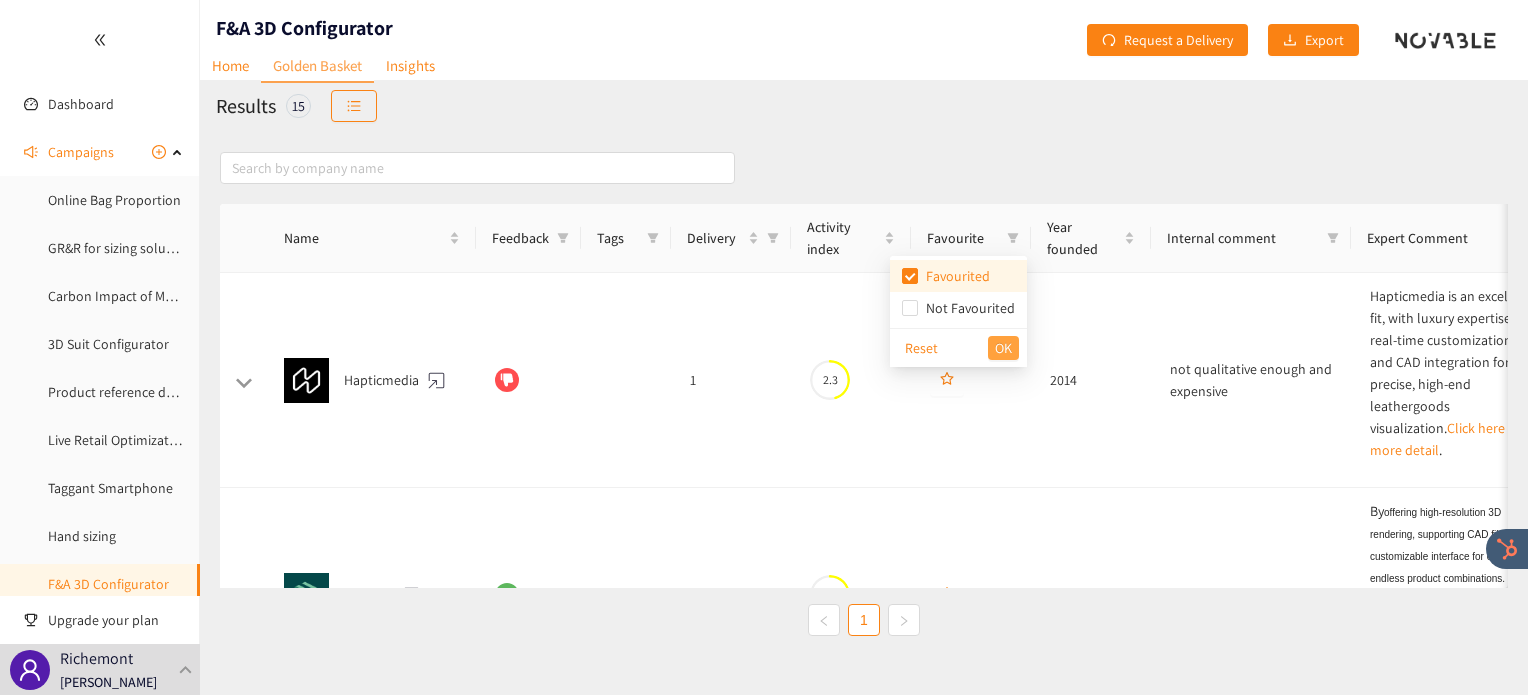 click on "OK" at bounding box center [1003, 348] 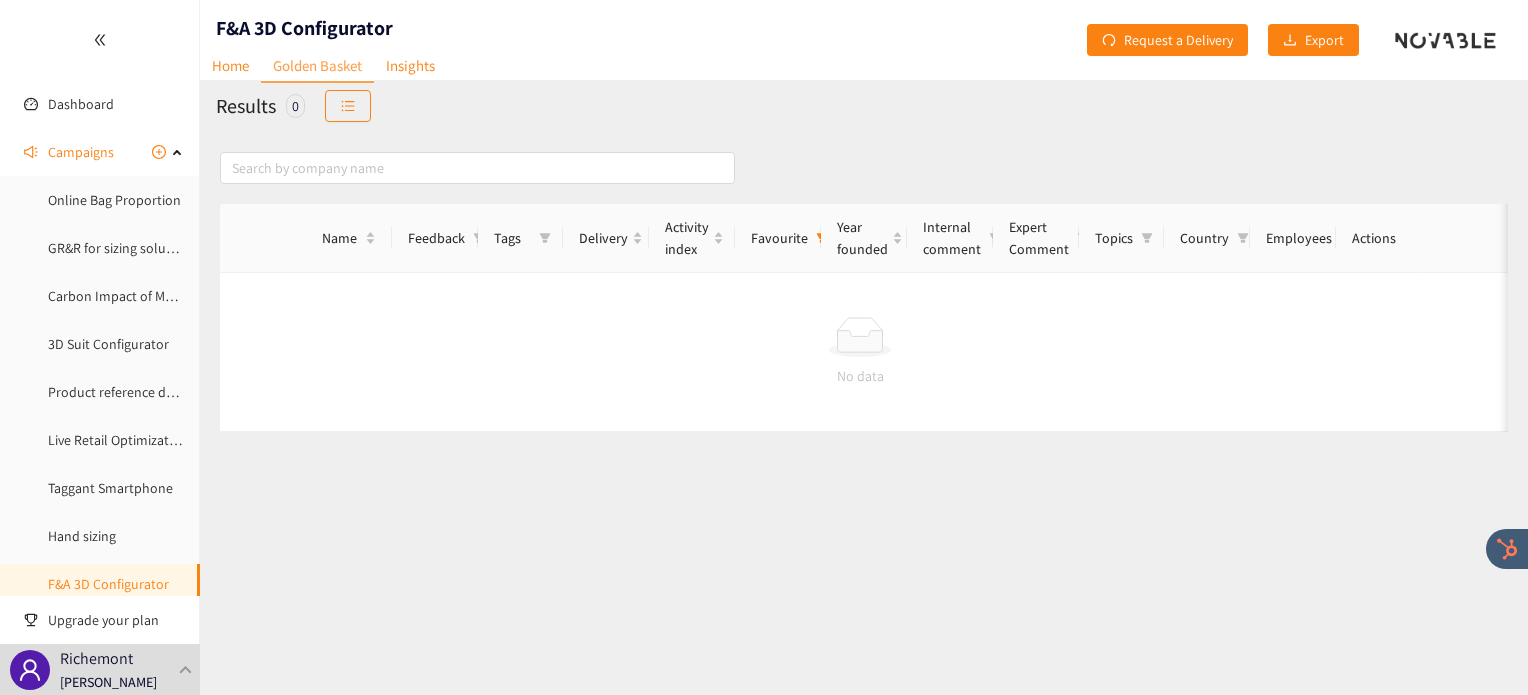 scroll, scrollTop: 0, scrollLeft: 0, axis: both 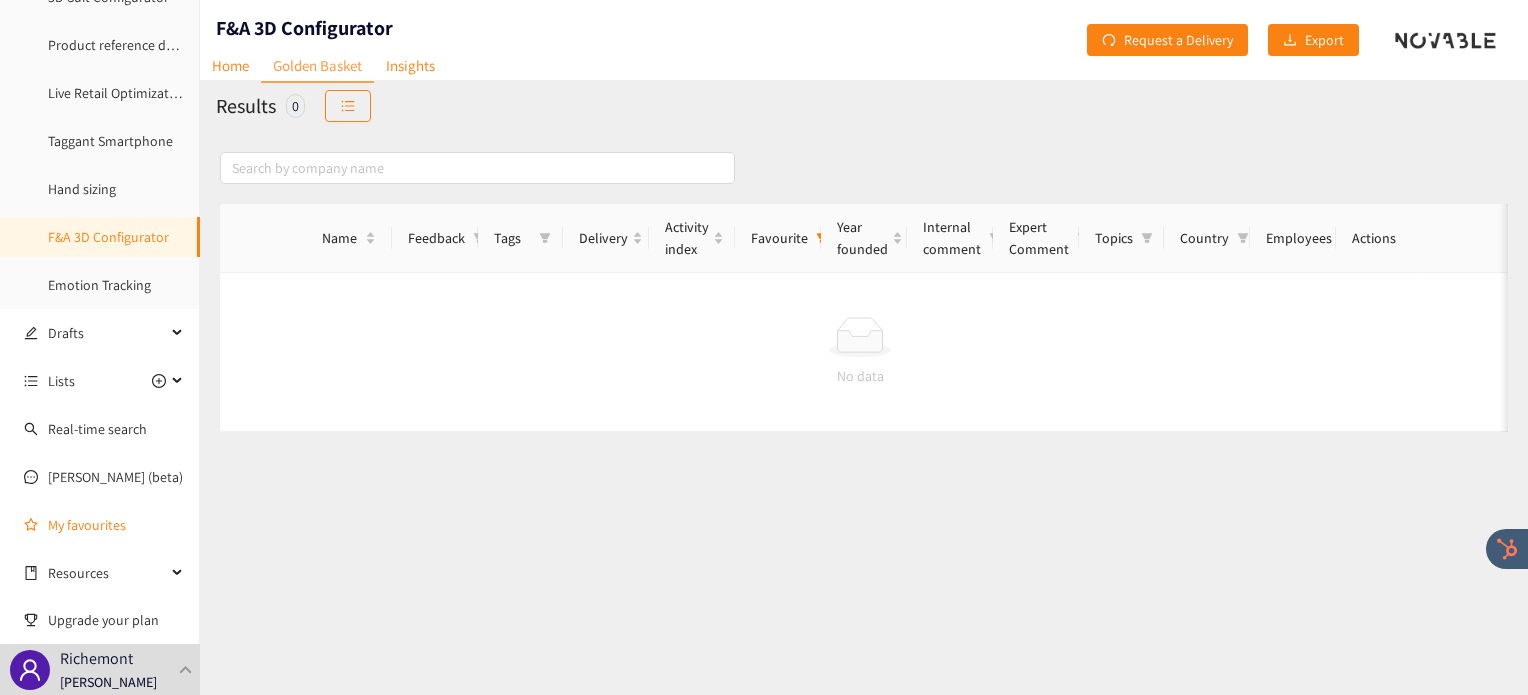 click on "My favourites" at bounding box center (116, 525) 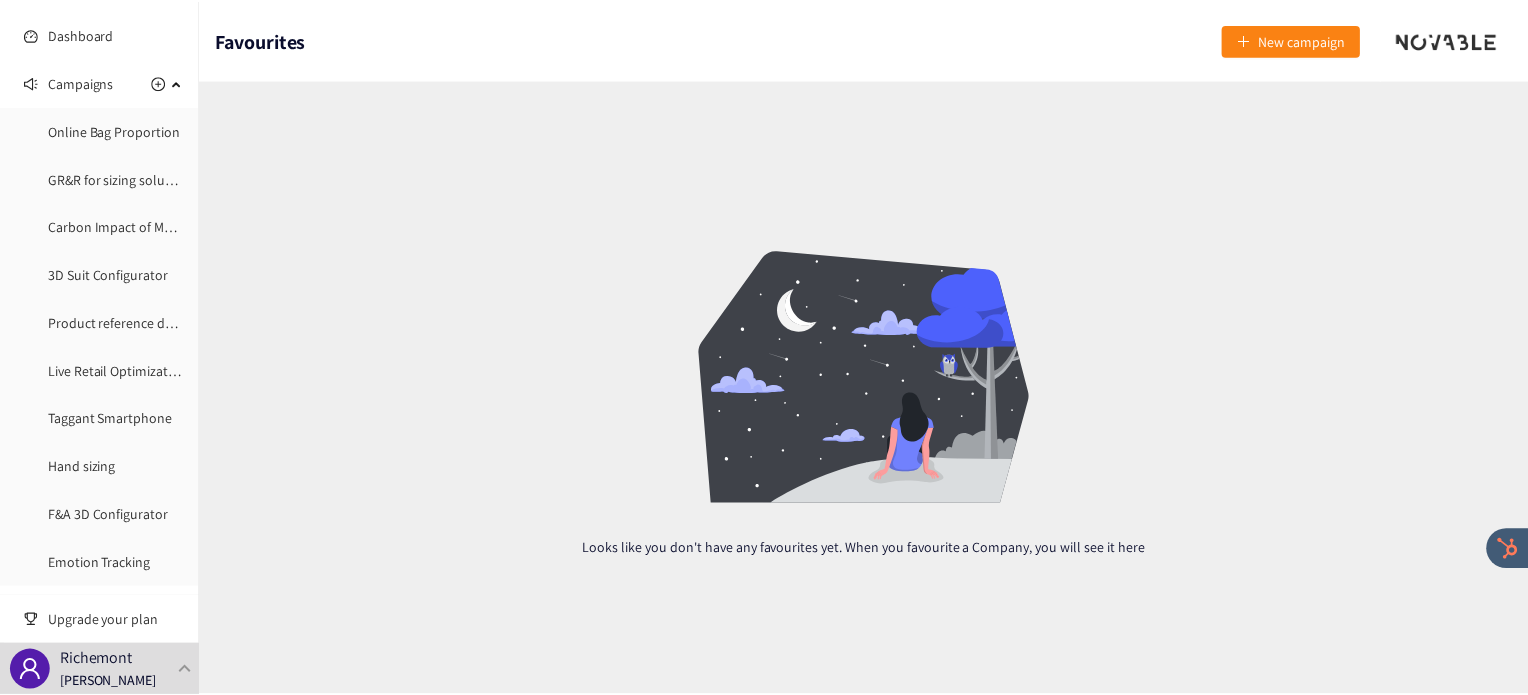 scroll, scrollTop: 0, scrollLeft: 0, axis: both 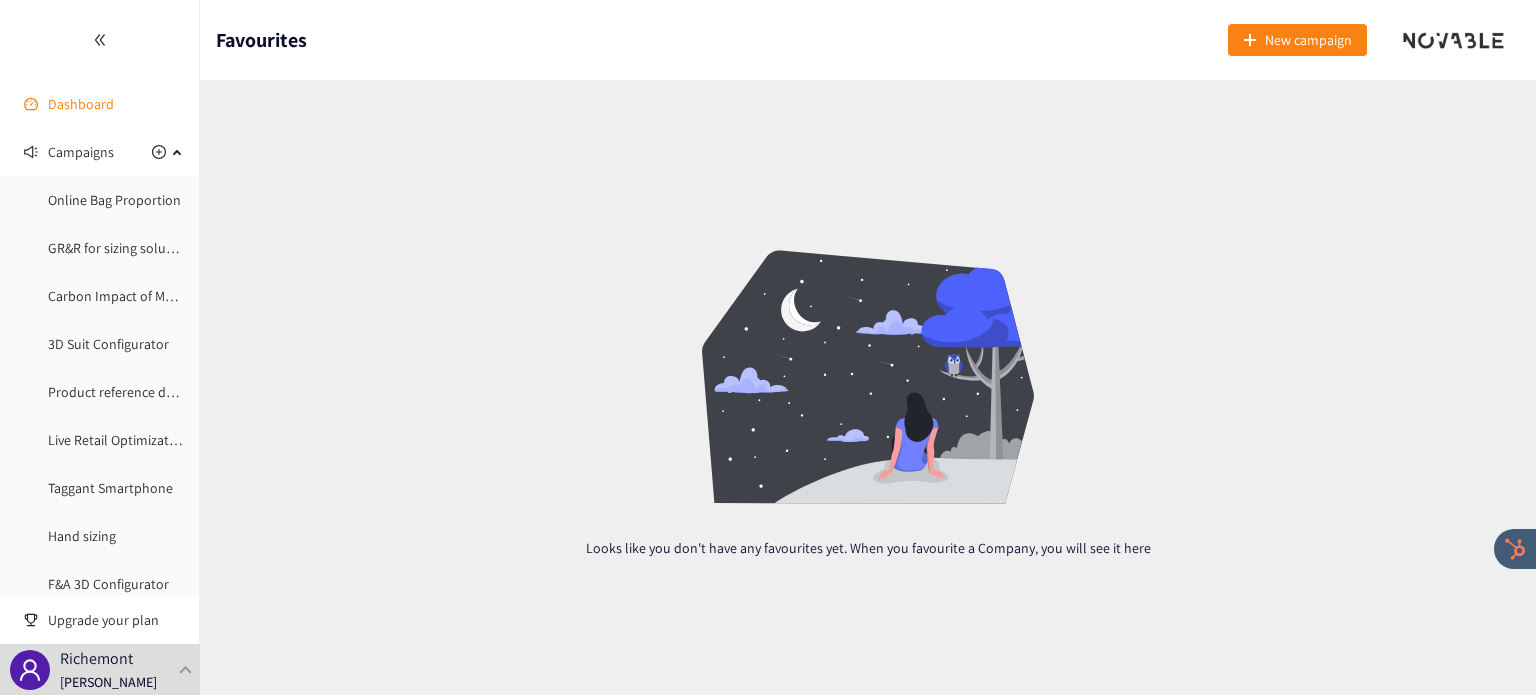 click on "Dashboard" at bounding box center (81, 104) 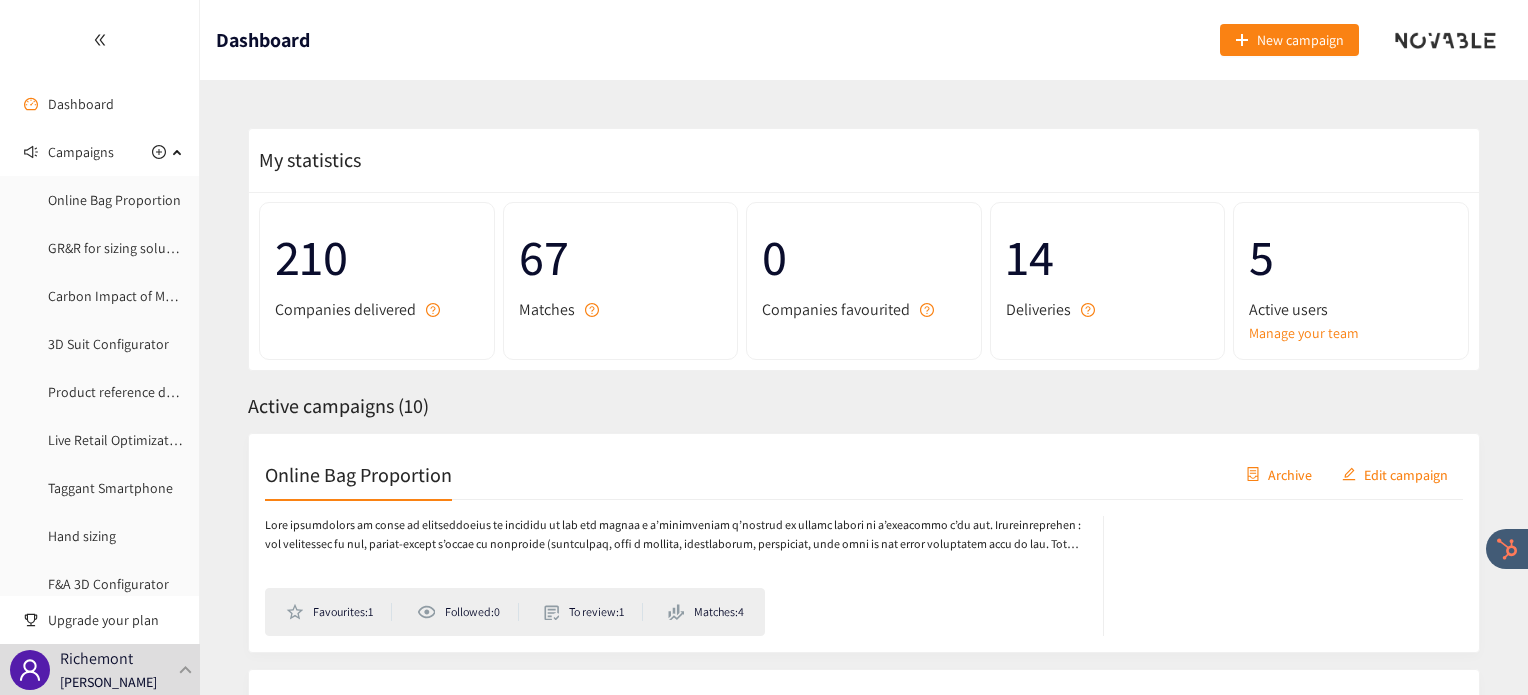 click on "My statistics 210 Companies delivered 67 Matches 0 Companies favourited 14 Deliveries 5 Active users Manage your team Active campaigns ( 10 ) Online Bag Proportion Archive Edit campaign Favourites:  1 Followed:  0 To review:  1 Matches:  4 GR&R for sizing solution Archive Edit campaign We are looking for support in identifying companies or labs that specialize in Gage Repeatability and Reproducibility (GR&R) for discrete measurements (size). Our goal is to evaluate the accuracy, repeatability (average agreement)  and reproducibility ([PERSON_NAME] kappa) of various sizing solutions by testing it with different operators and parts to measure.
Ideally, we're seeking partners with experience in precision measurement and product validation that could challenge and improve the current GRR process, take in charge the data collection through workshop with operators and the data analysis to produce the metrics. Favourites:  0 Followed:  0 To review:  12 Matches:  17 Carbon Impact of Media Campaigns Archive Edit campaign 0" at bounding box center (864, 1531) 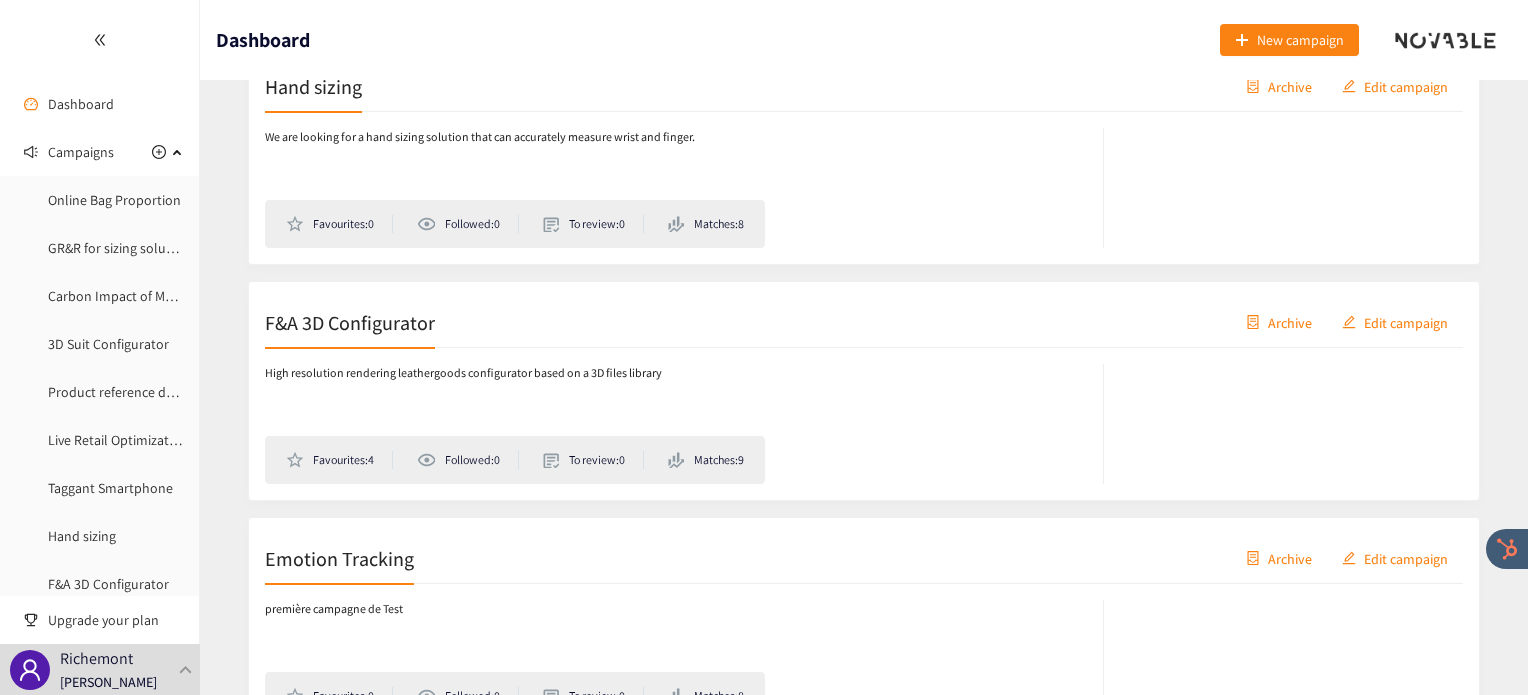scroll, scrollTop: 2054, scrollLeft: 0, axis: vertical 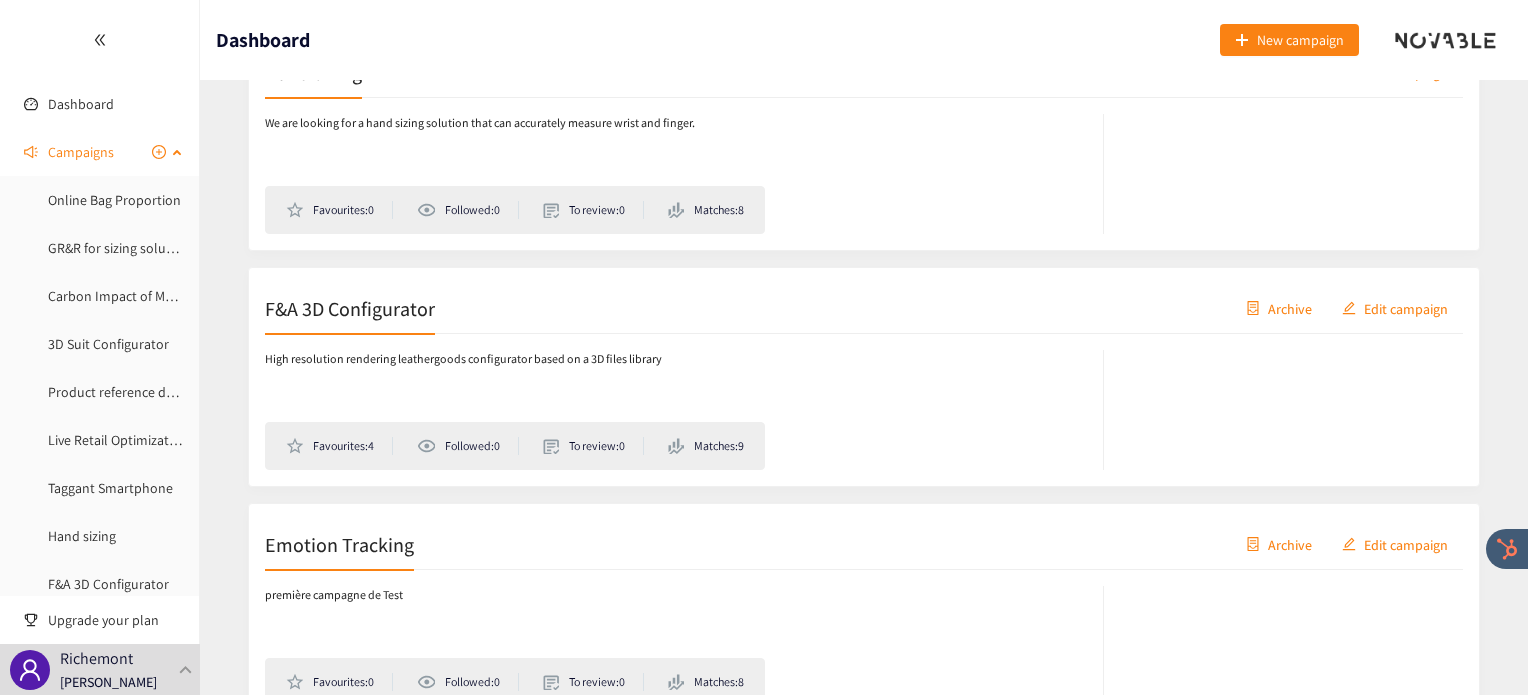 click on "Campaigns" at bounding box center [81, 152] 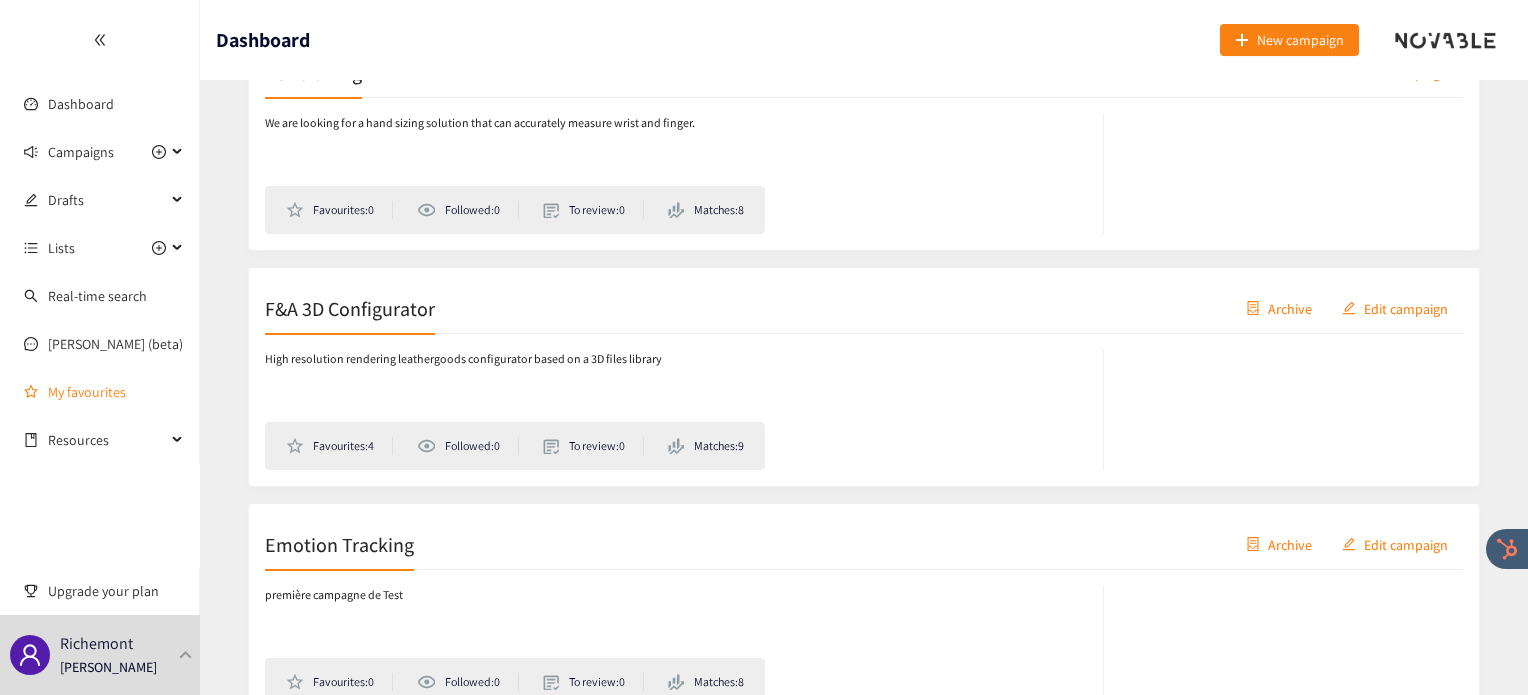 click on "My favourites" at bounding box center [116, 392] 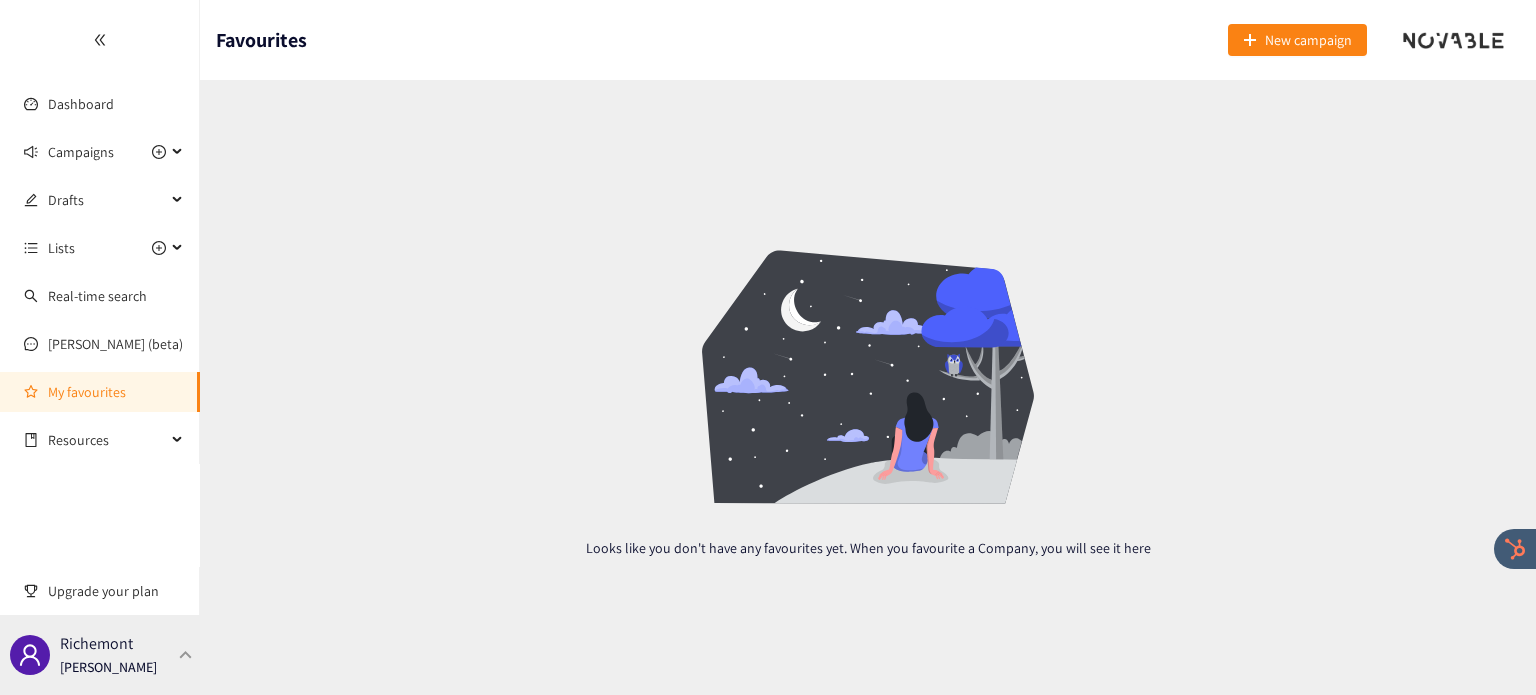 click at bounding box center (186, 654) 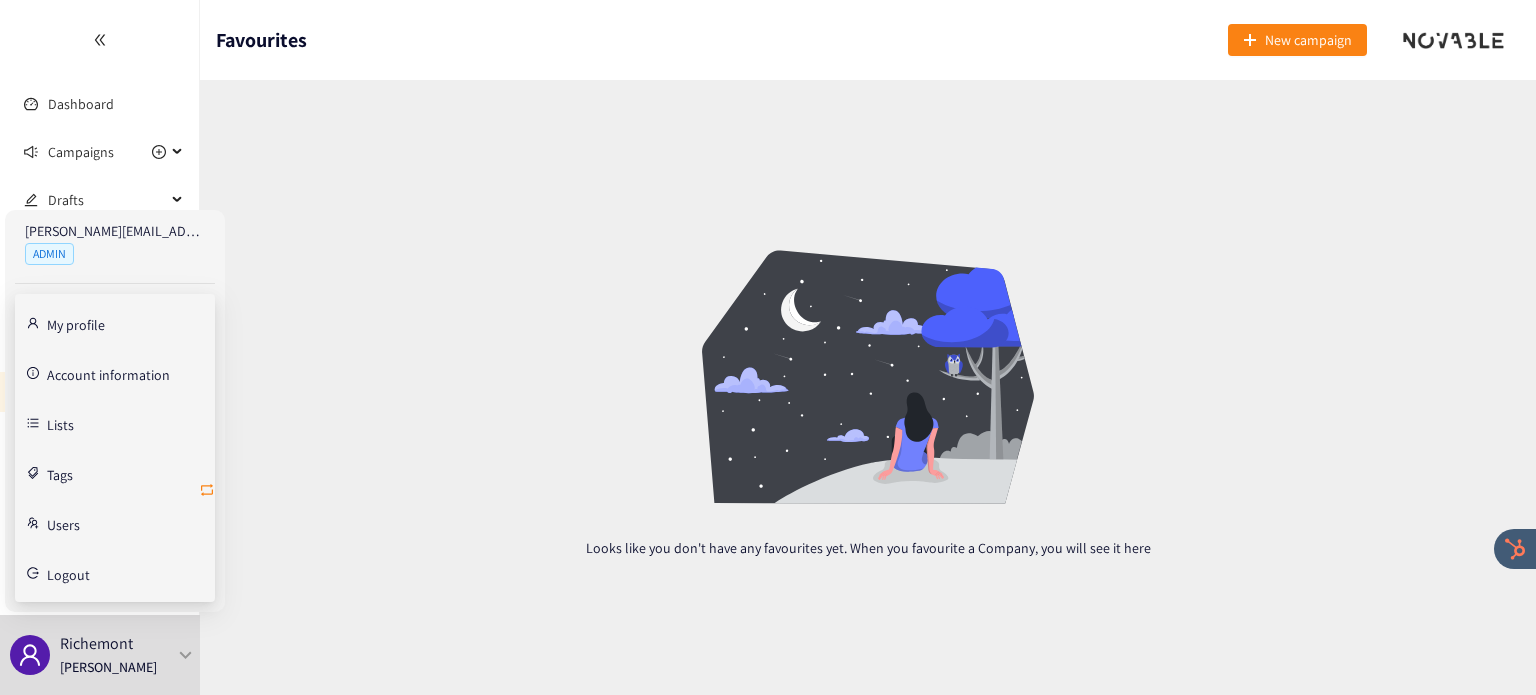 click 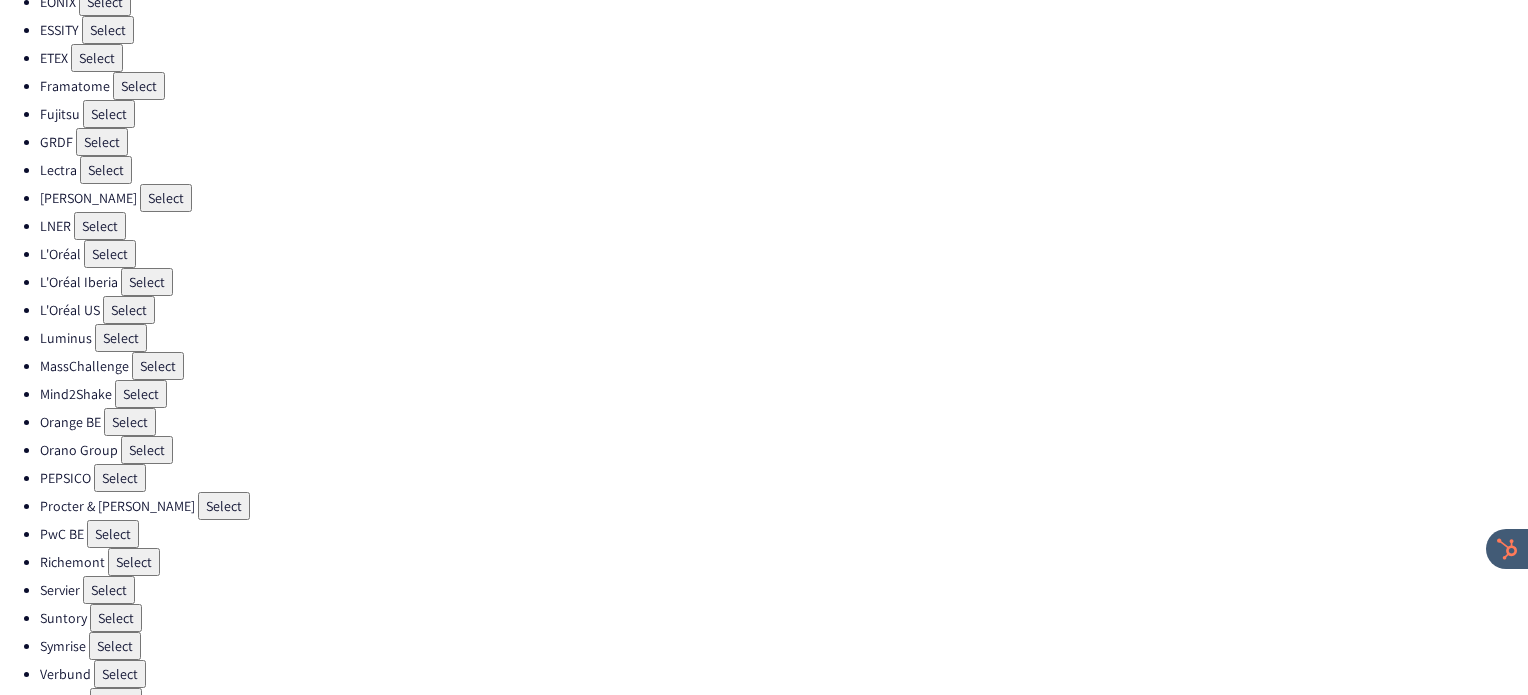 scroll, scrollTop: 511, scrollLeft: 0, axis: vertical 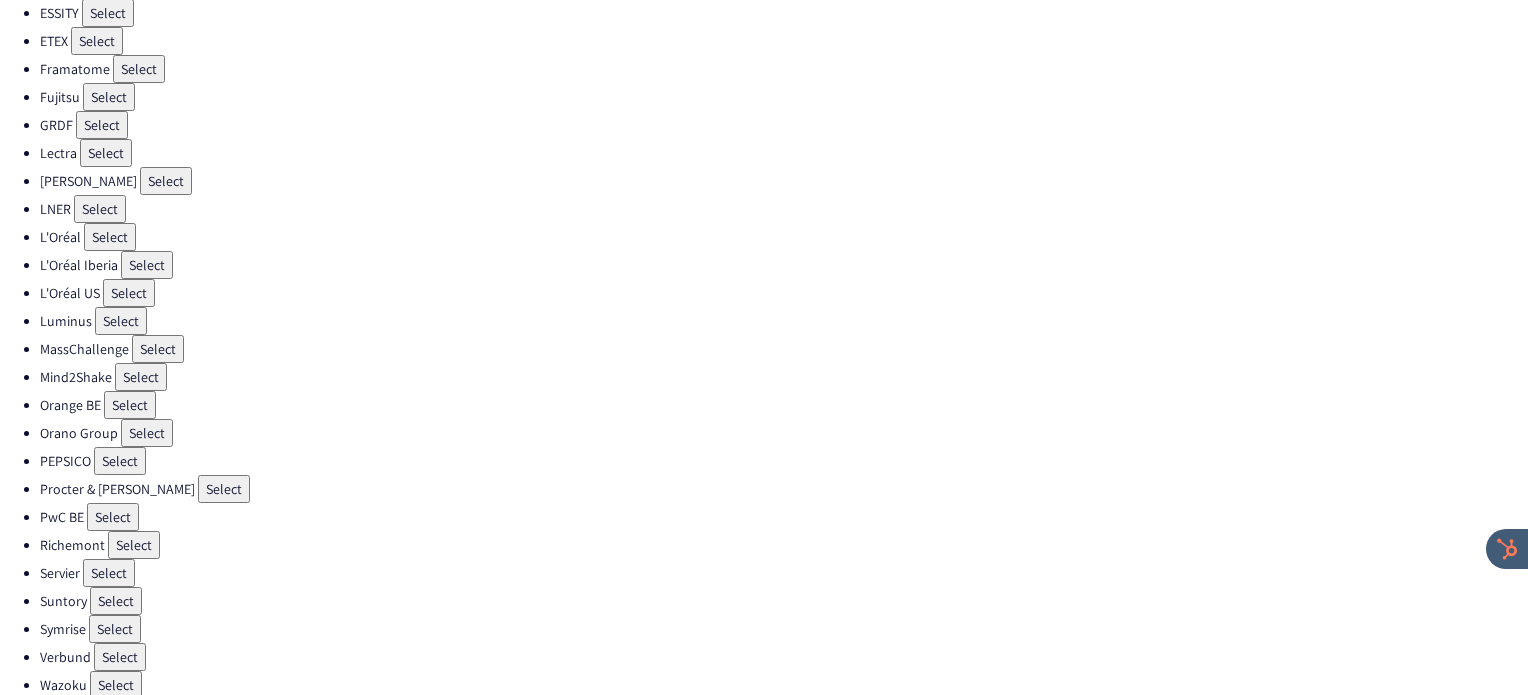 click on "Select" at bounding box center (120, 461) 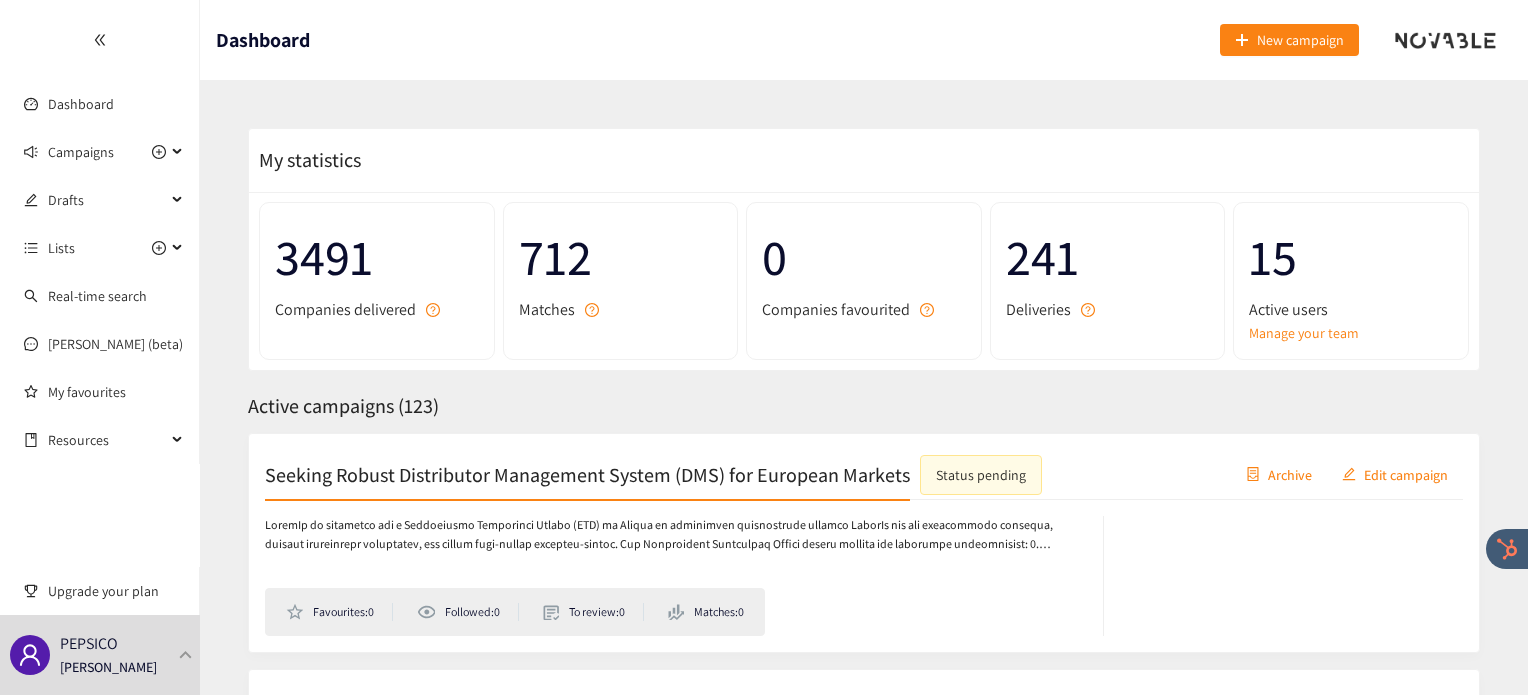 scroll, scrollTop: 1118, scrollLeft: 0, axis: vertical 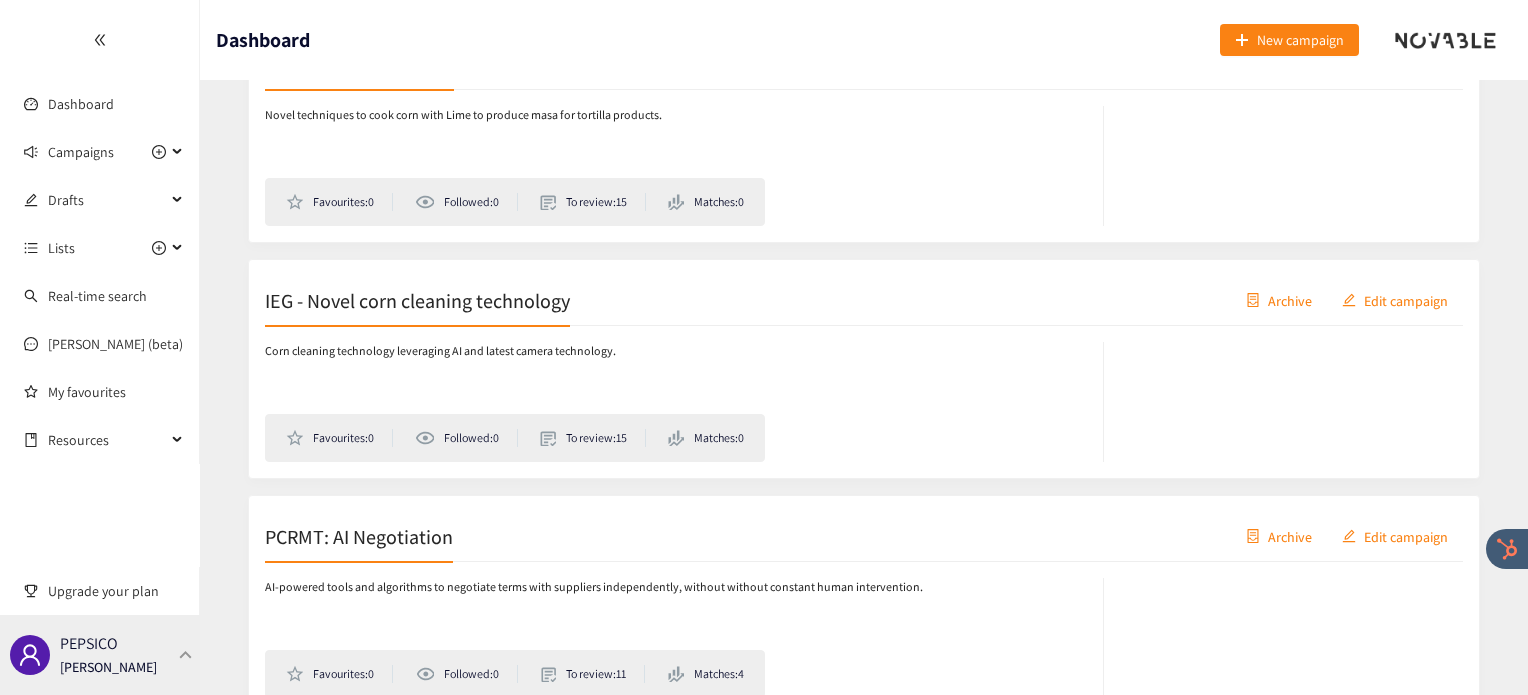click at bounding box center (186, 654) 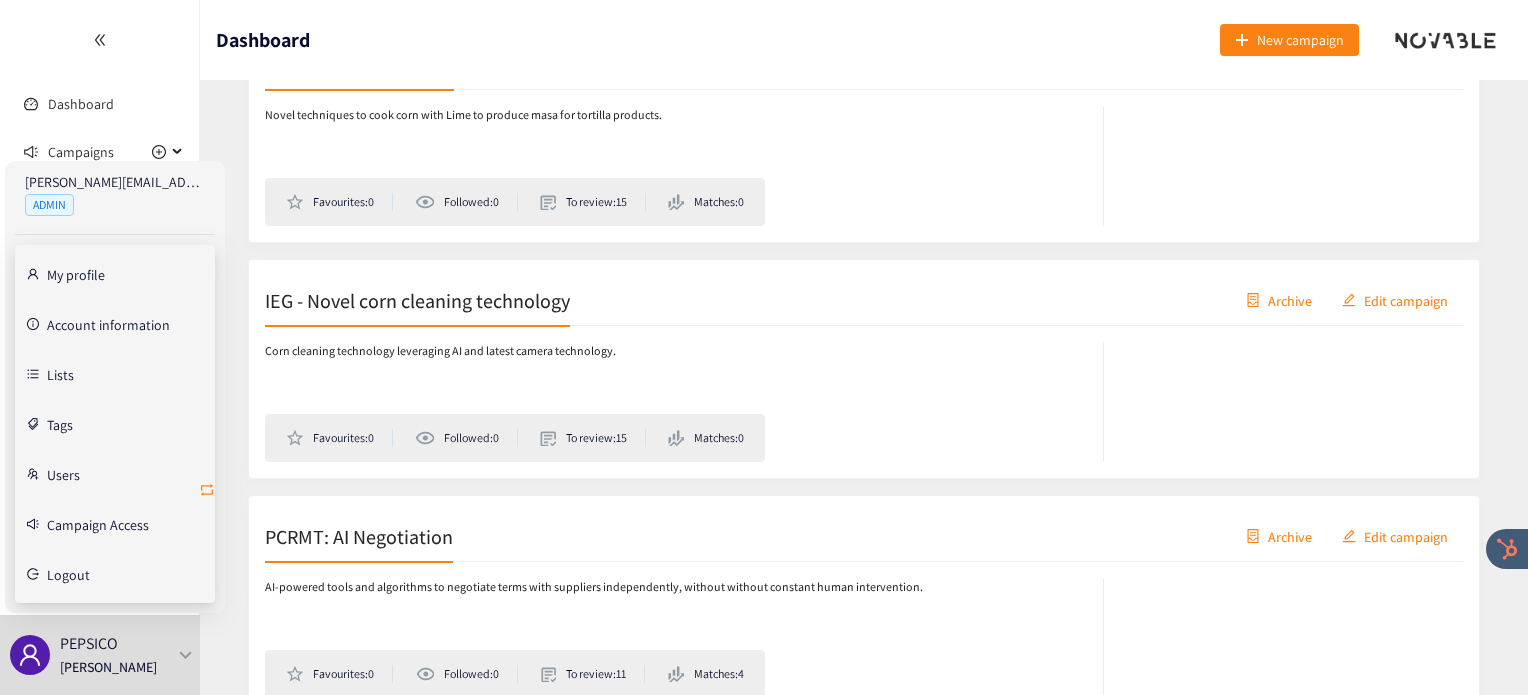 click 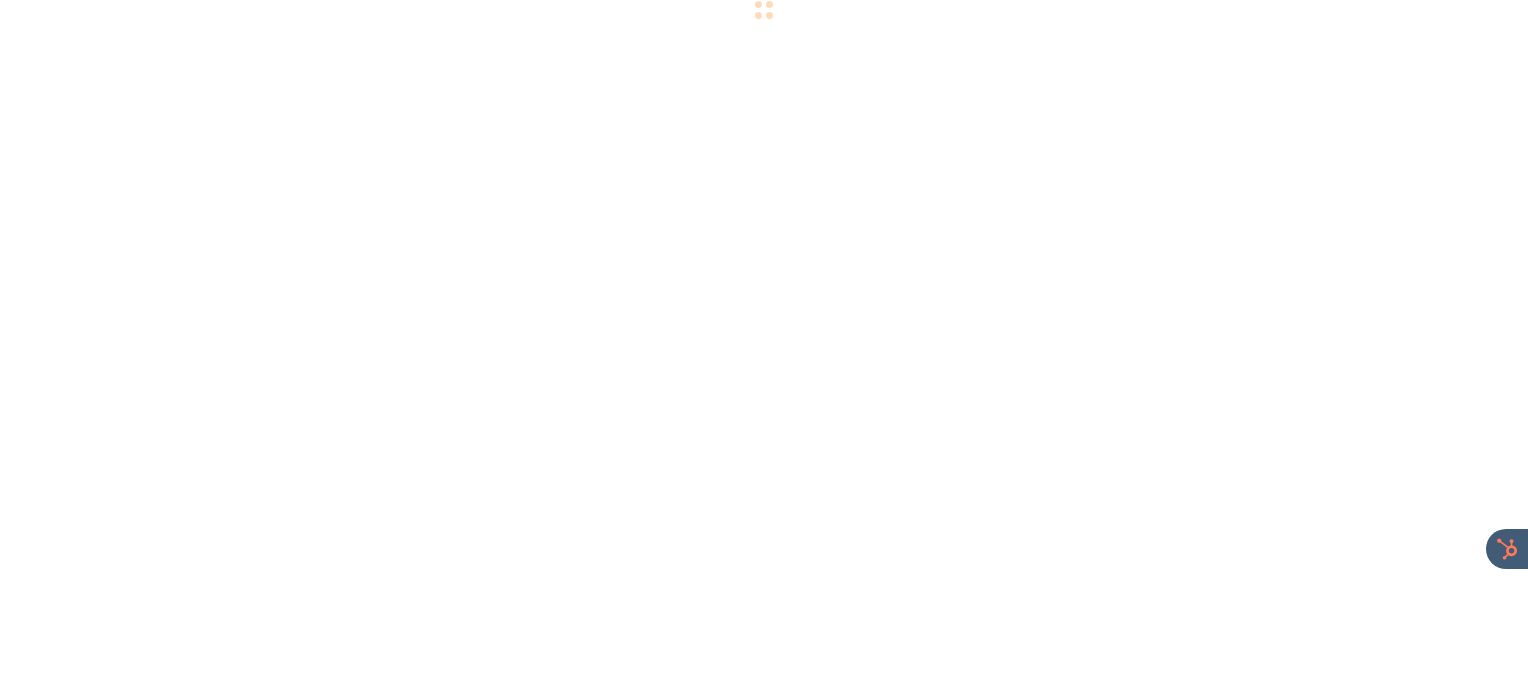 scroll, scrollTop: 0, scrollLeft: 0, axis: both 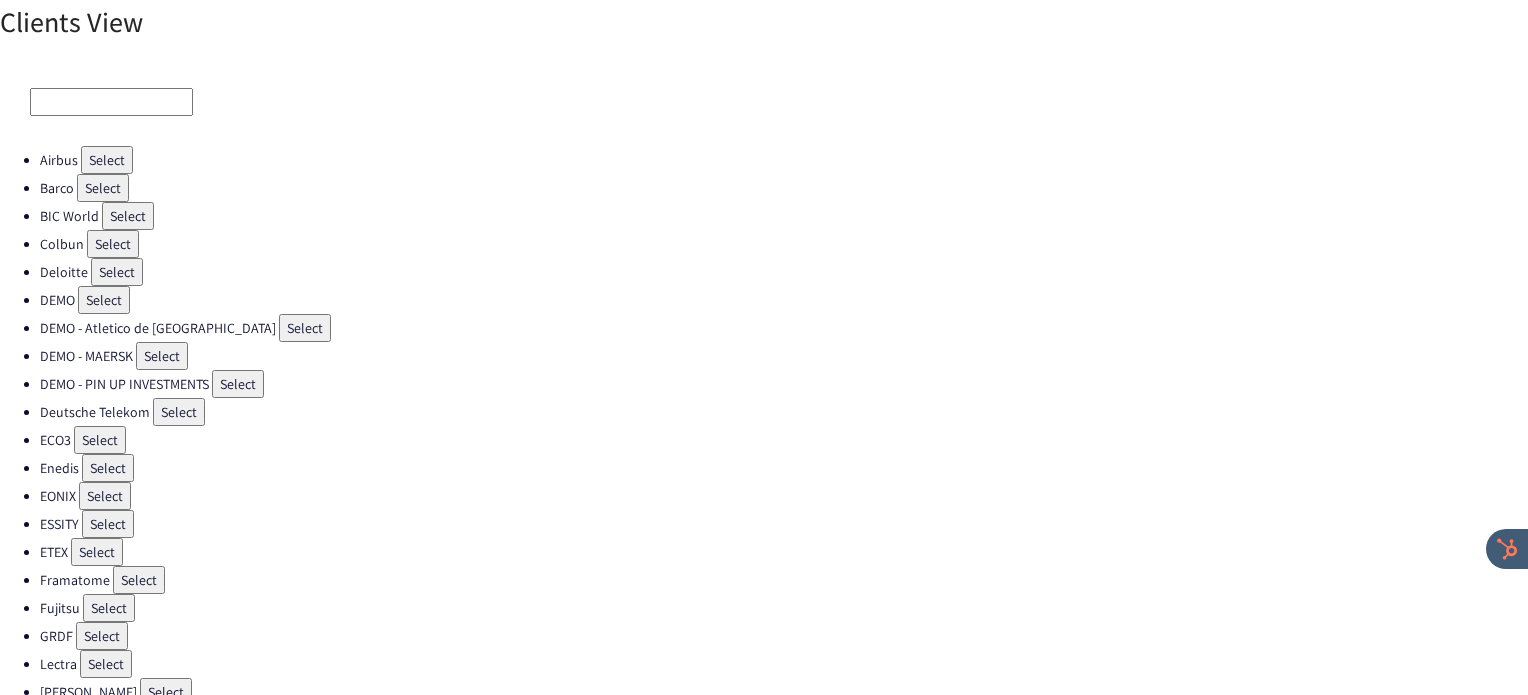 click on "Select" at bounding box center (100, 440) 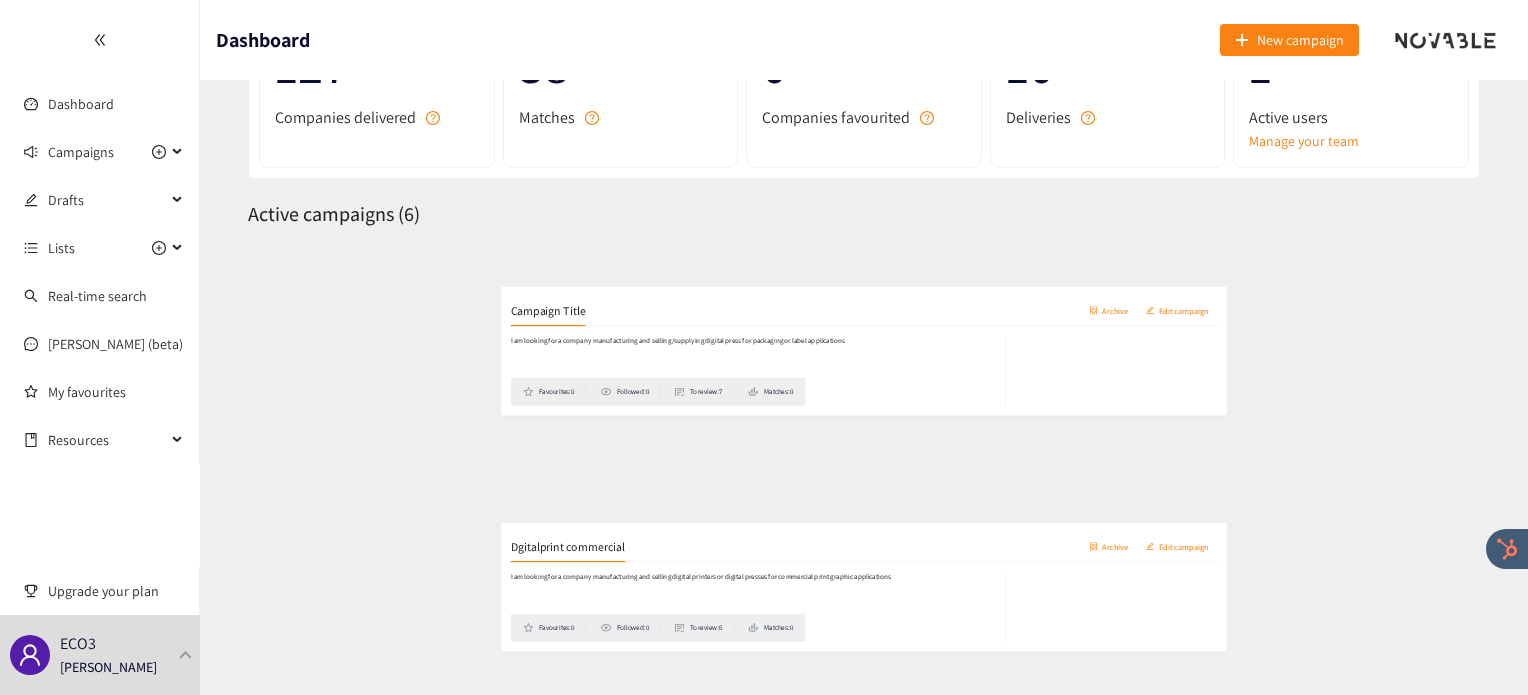 scroll, scrollTop: 0, scrollLeft: 0, axis: both 